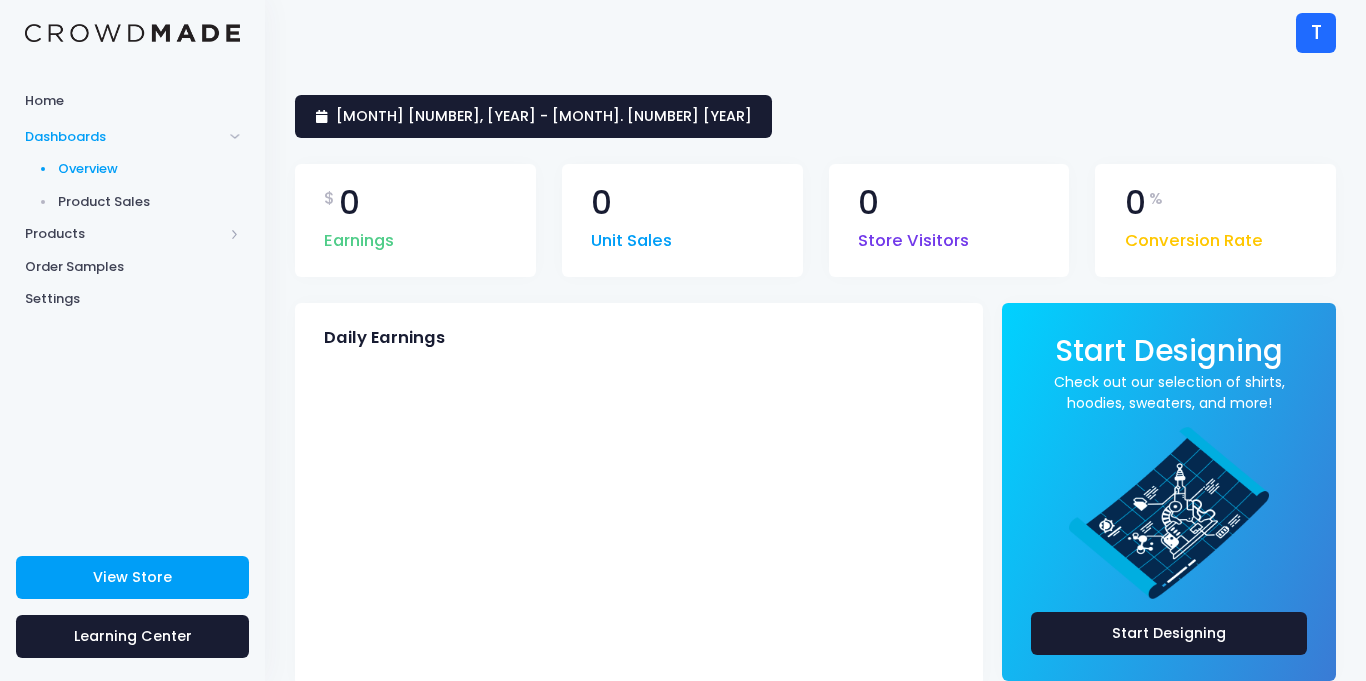 scroll, scrollTop: 0, scrollLeft: 0, axis: both 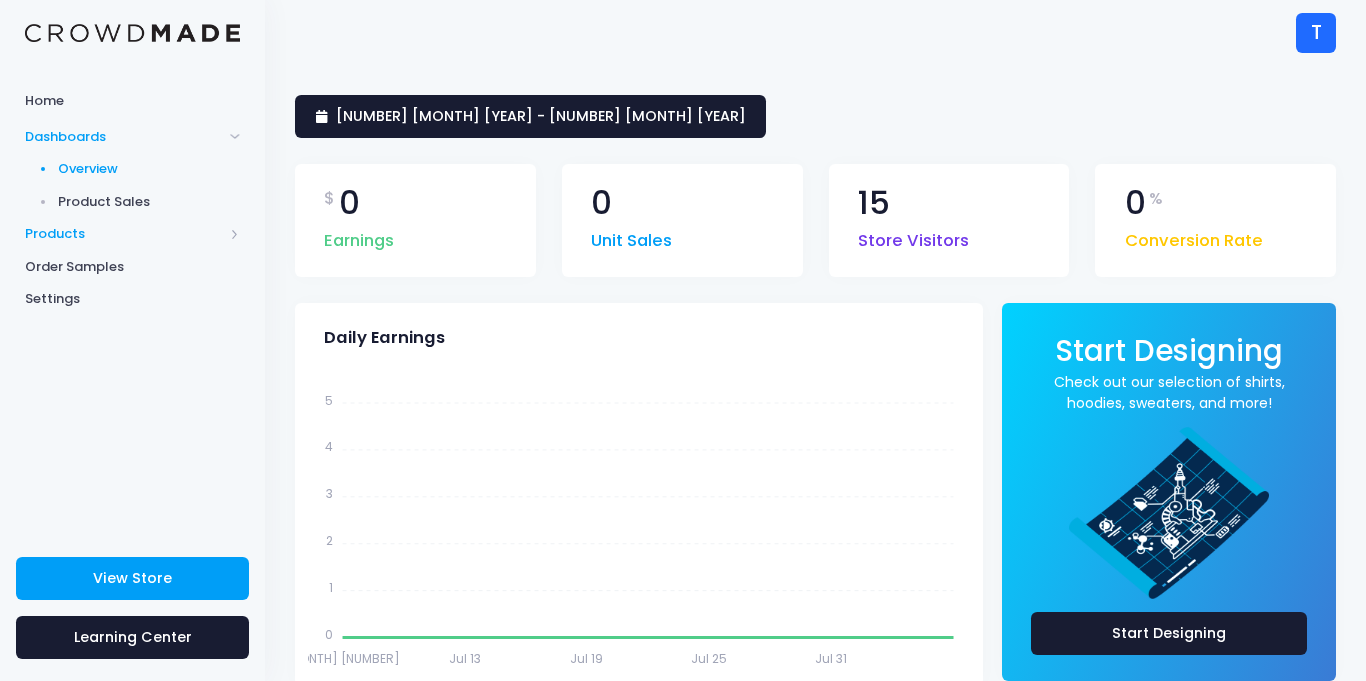 click on "Products" at bounding box center (124, 234) 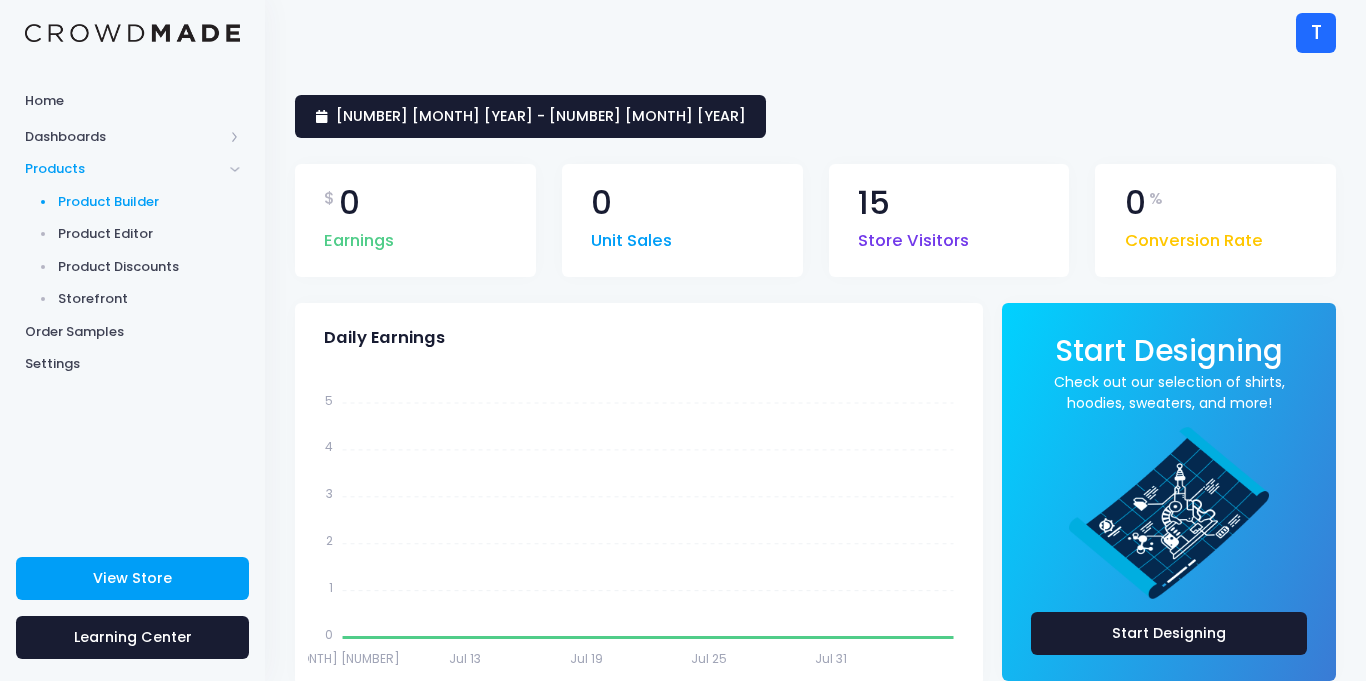 click on "Product Builder" at bounding box center [149, 202] 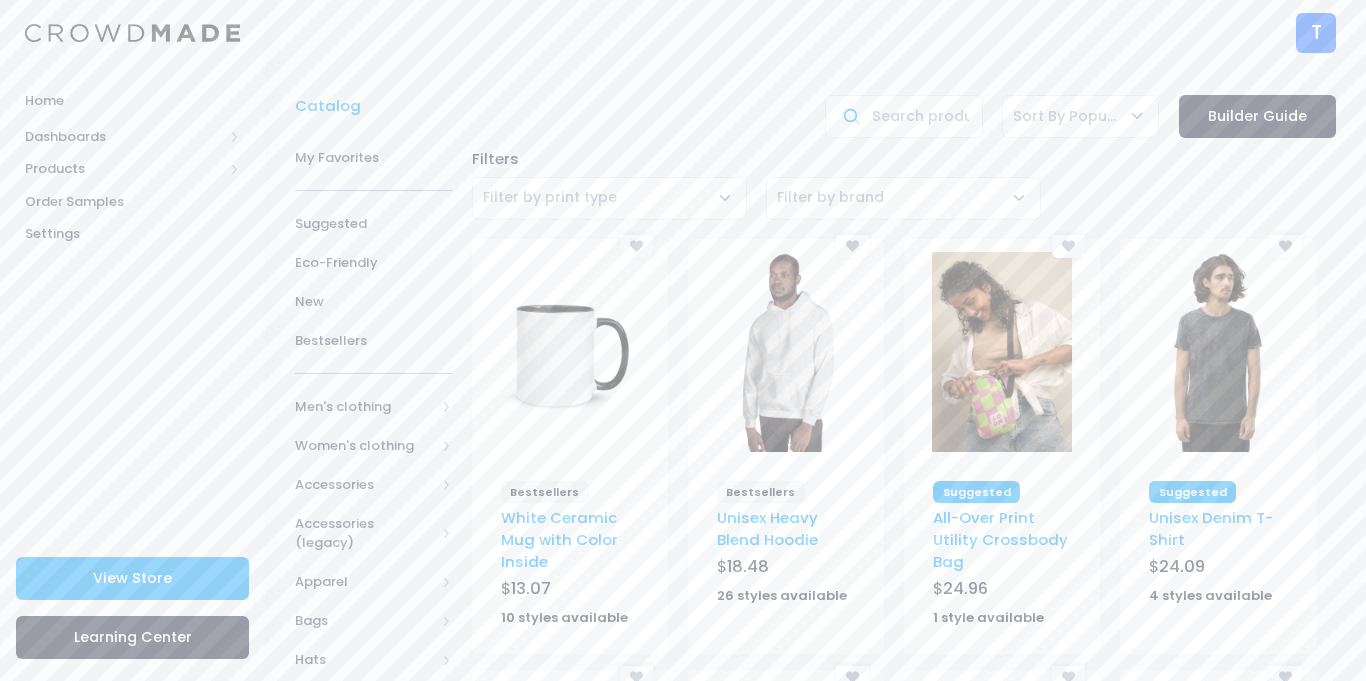 scroll, scrollTop: 0, scrollLeft: 0, axis: both 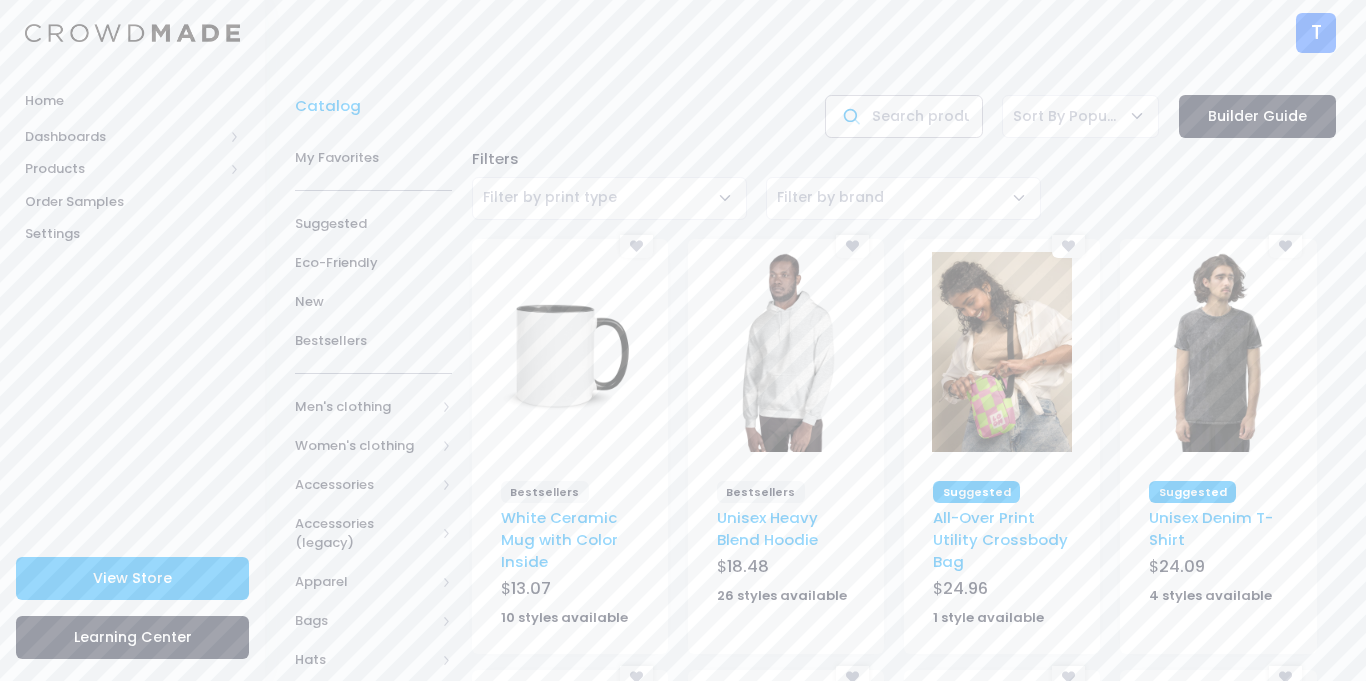 click at bounding box center [903, 116] 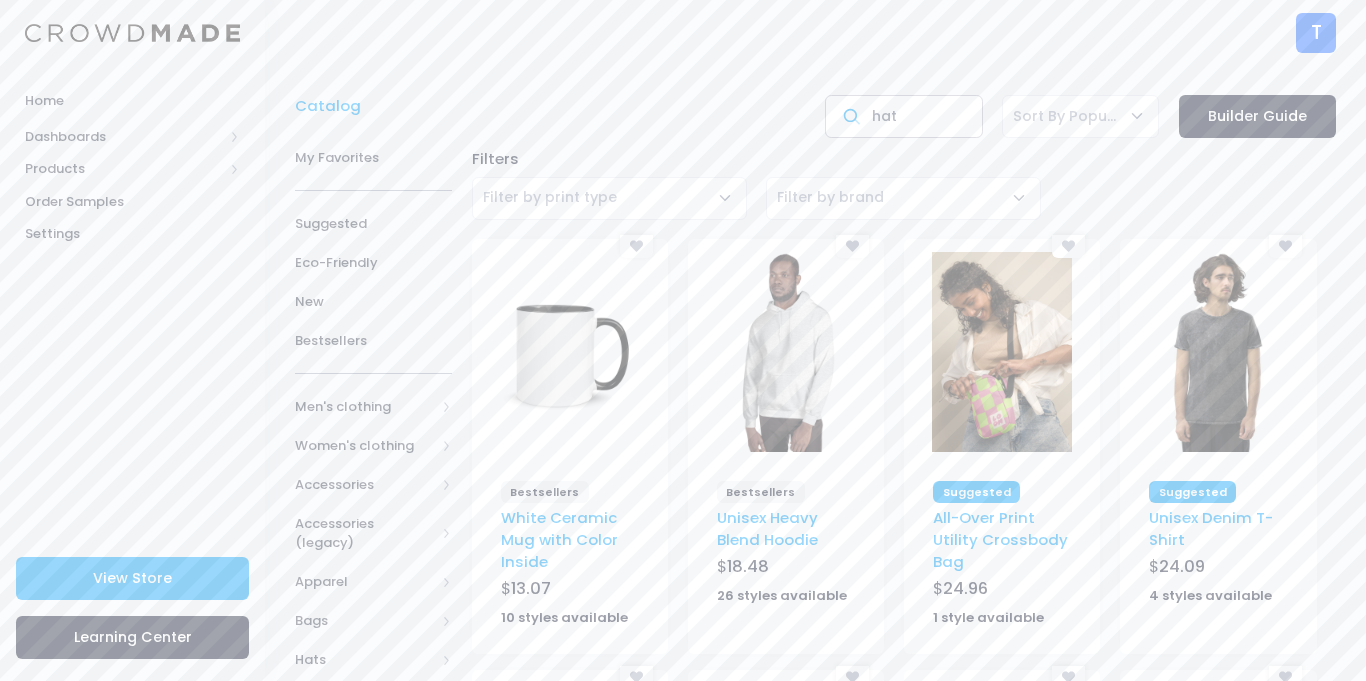 type on "hat" 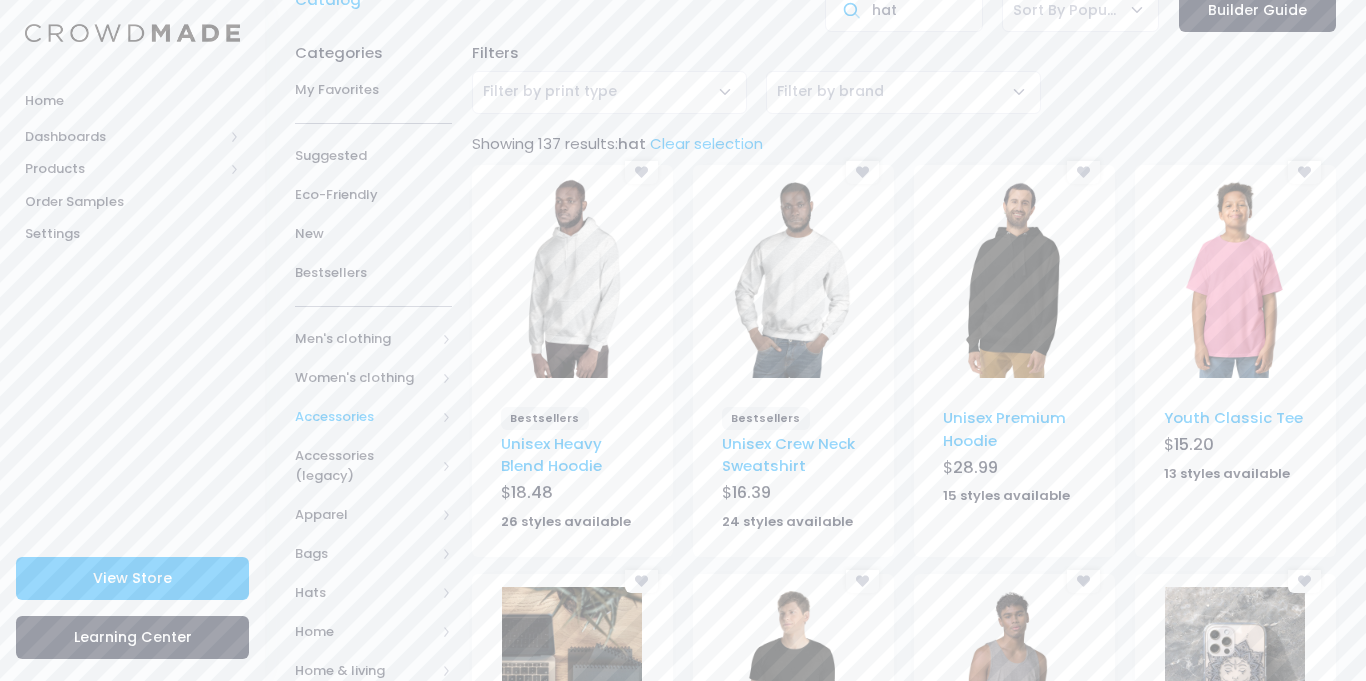 scroll, scrollTop: 104, scrollLeft: 0, axis: vertical 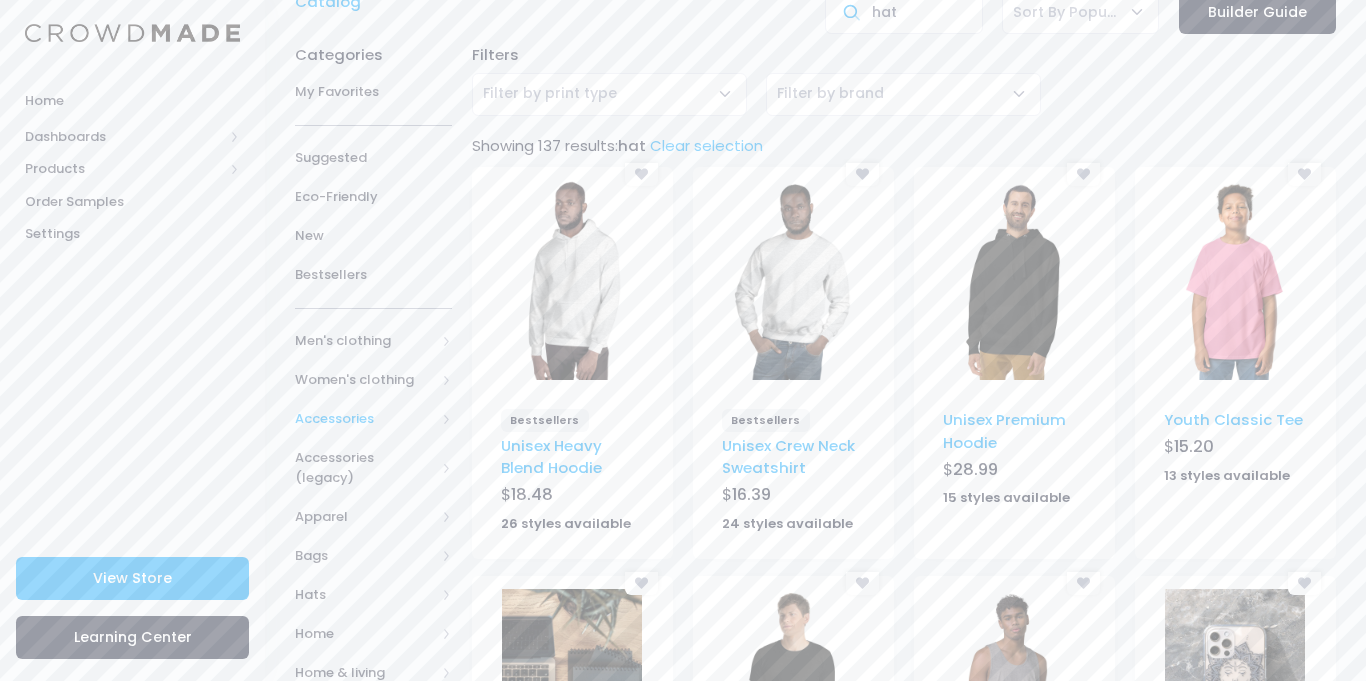 click on "Accessories" at bounding box center (365, 419) 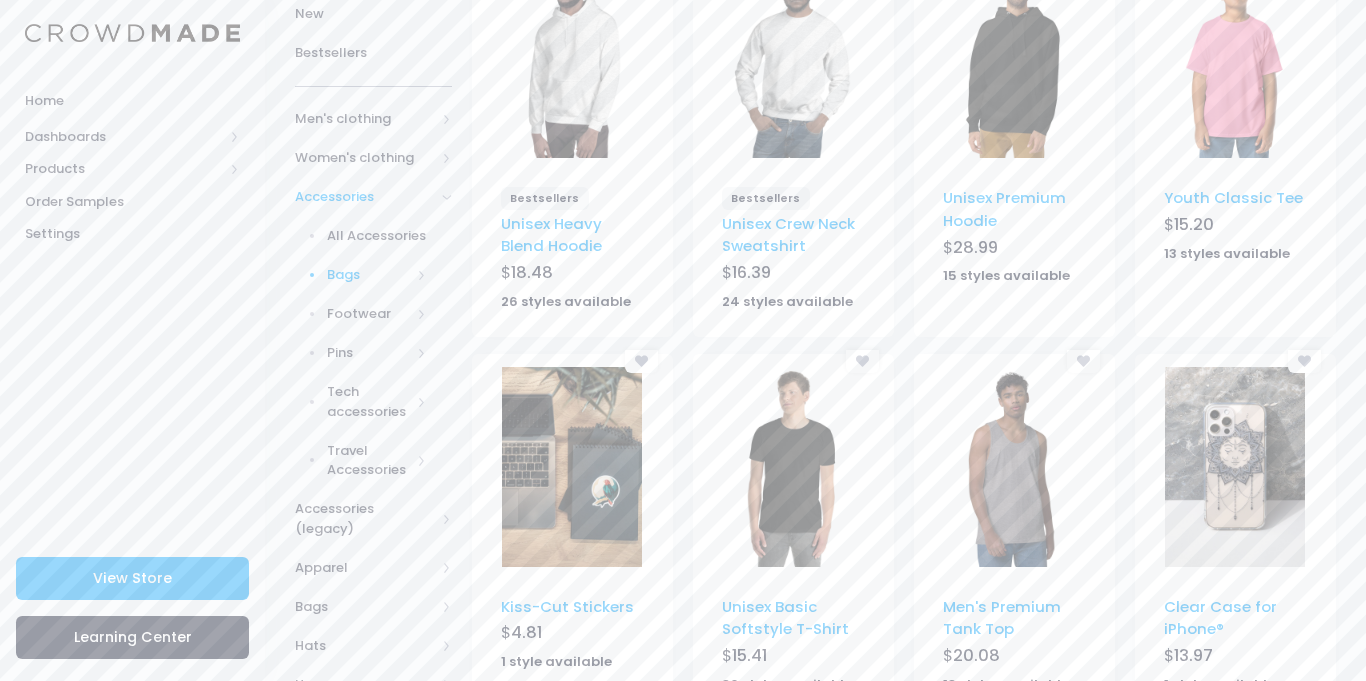 scroll, scrollTop: 332, scrollLeft: 0, axis: vertical 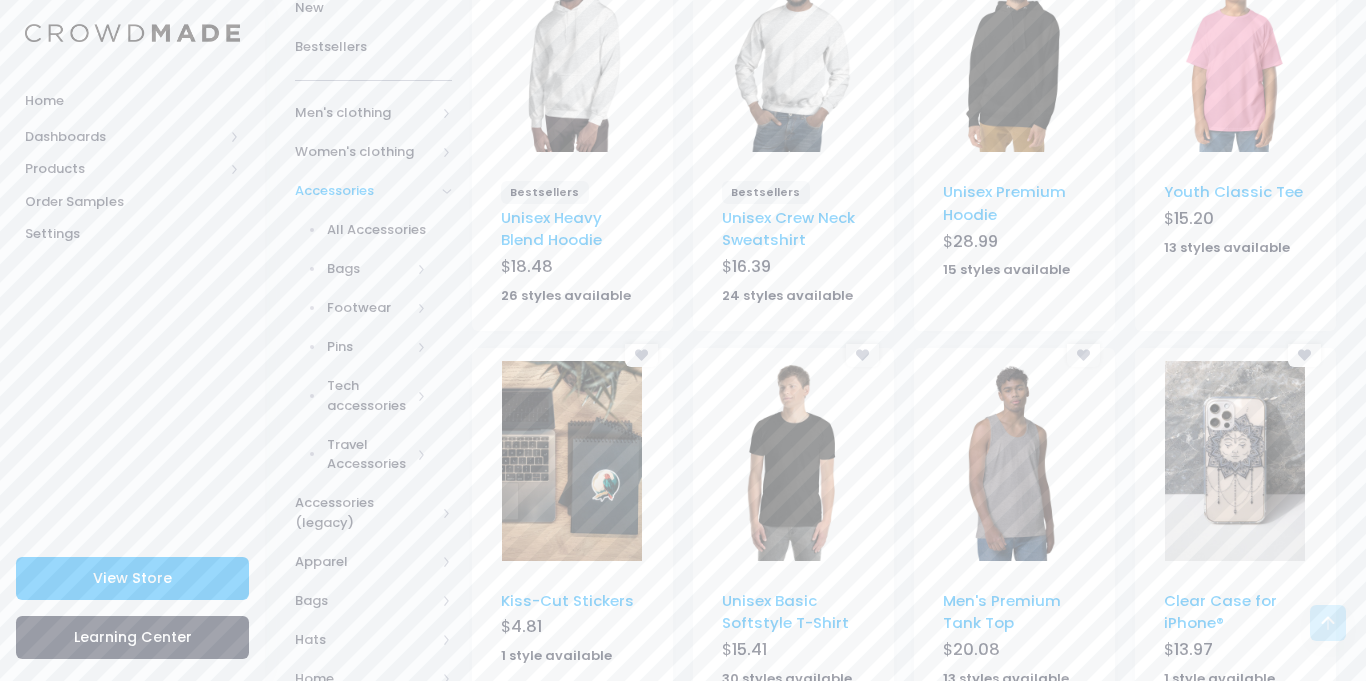 click on "Accessories" at bounding box center (365, 191) 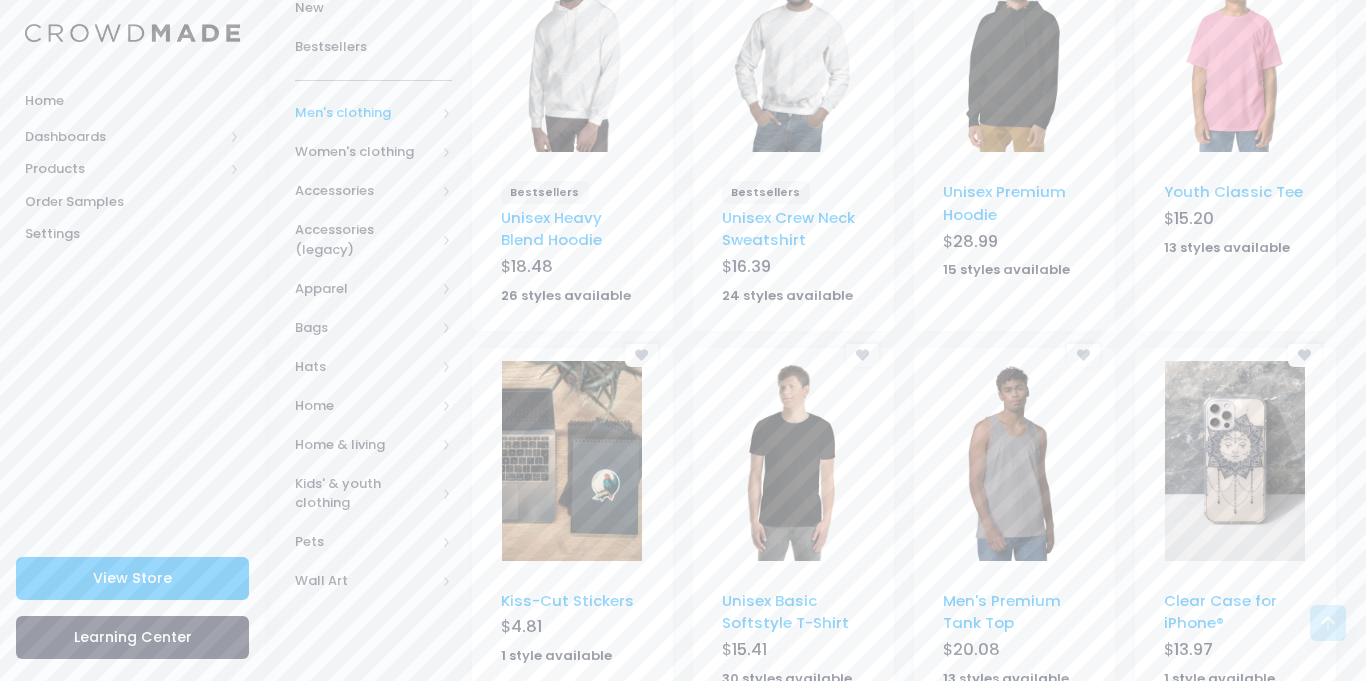 click on "Men's clothing" at bounding box center (365, 113) 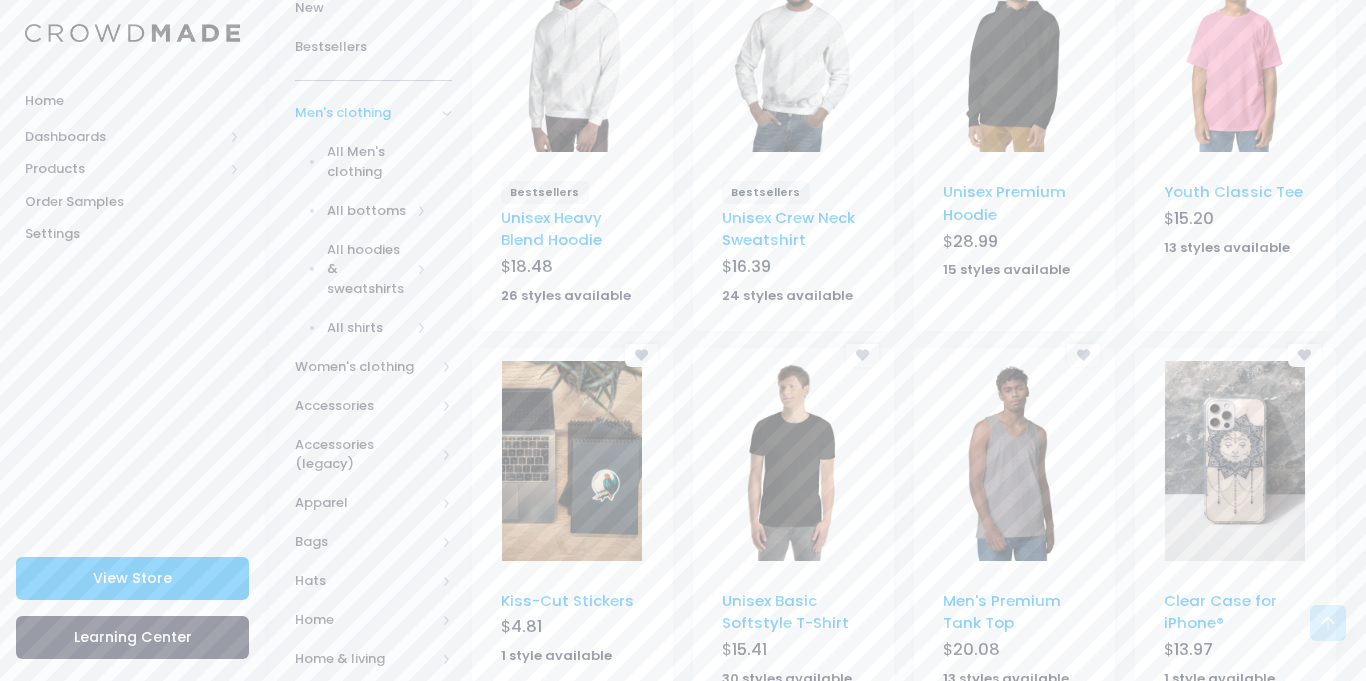 click on "Men's clothing" at bounding box center (365, 113) 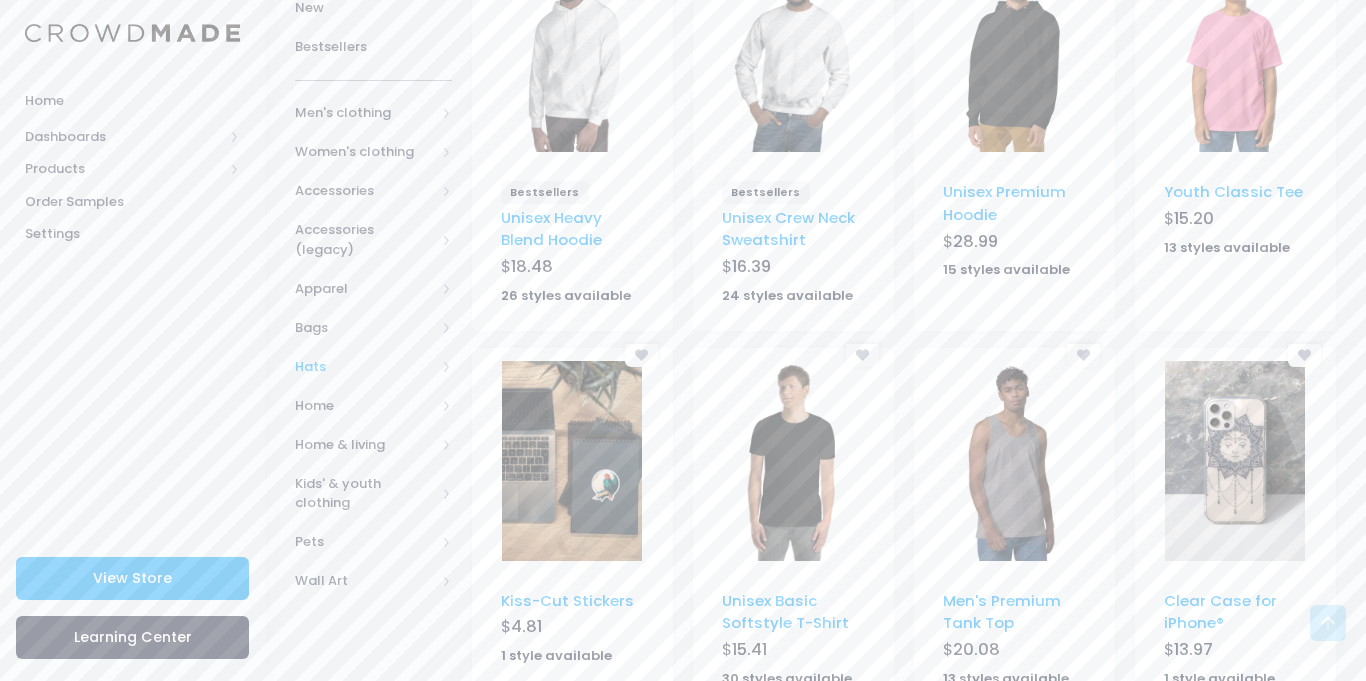 click on "Hats" at bounding box center [365, 367] 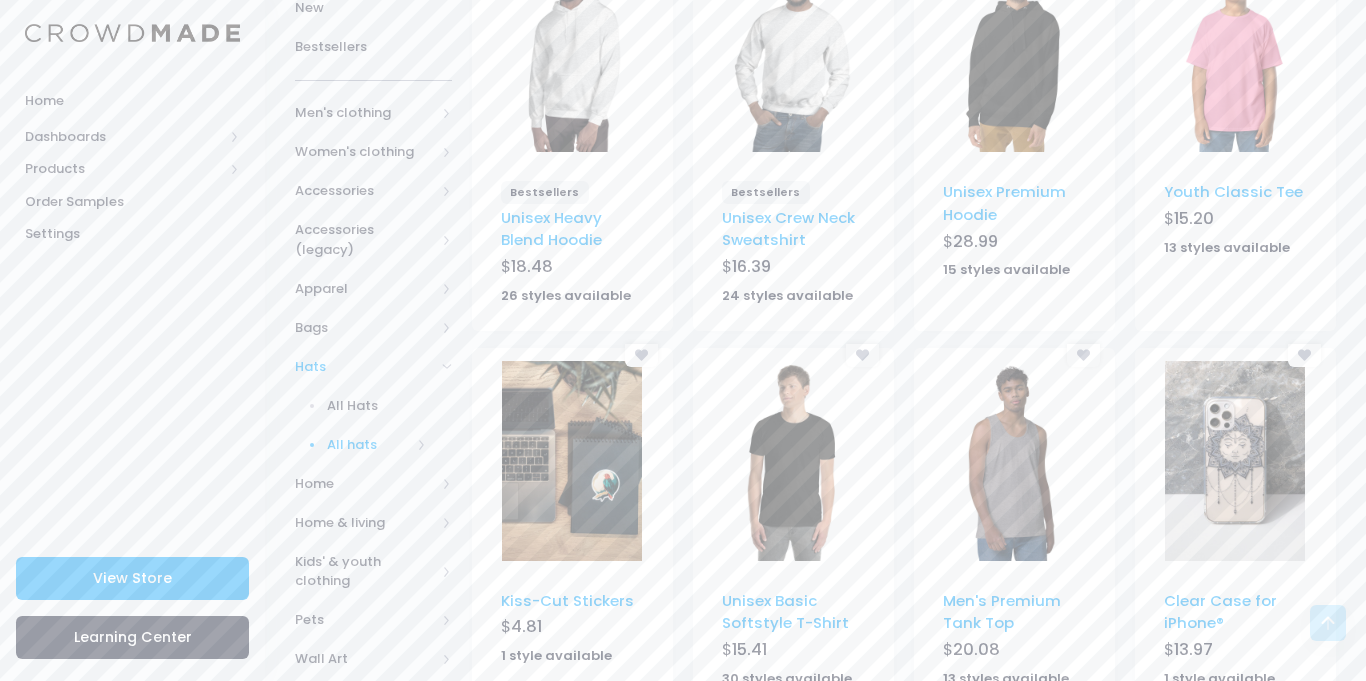 click on "All hats" at bounding box center (369, 445) 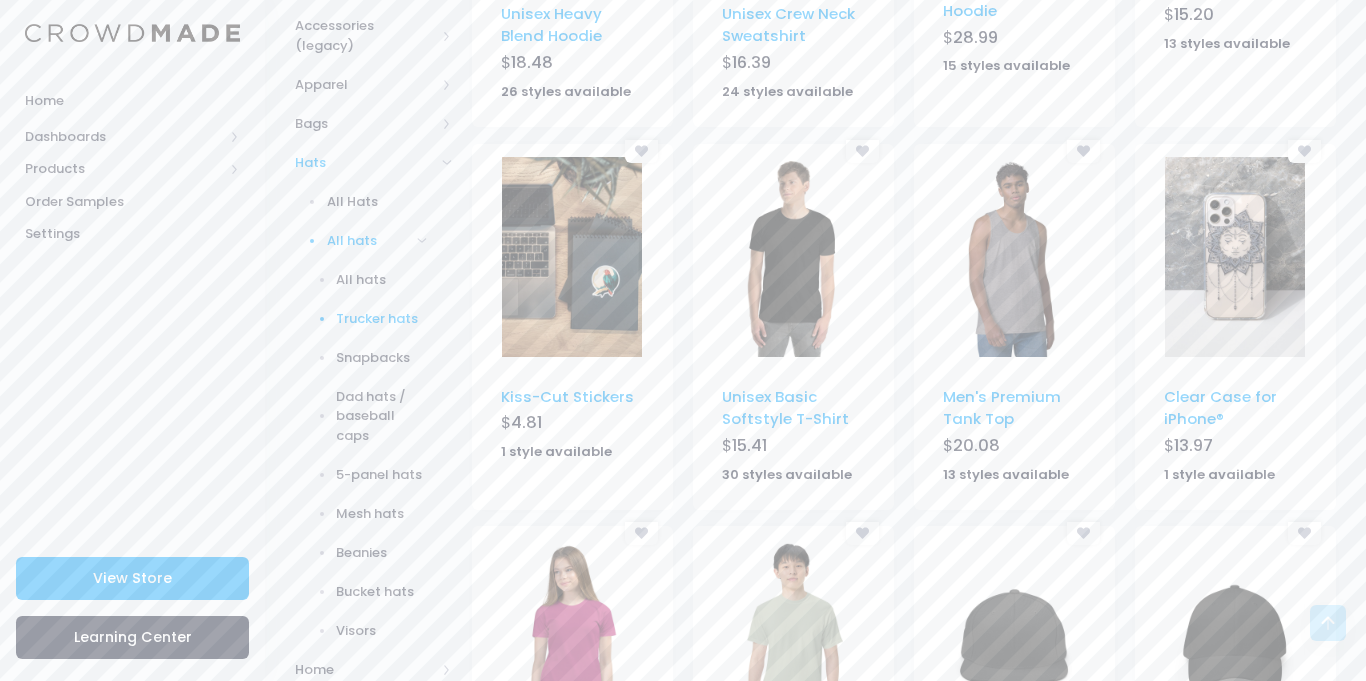 scroll, scrollTop: 537, scrollLeft: 0, axis: vertical 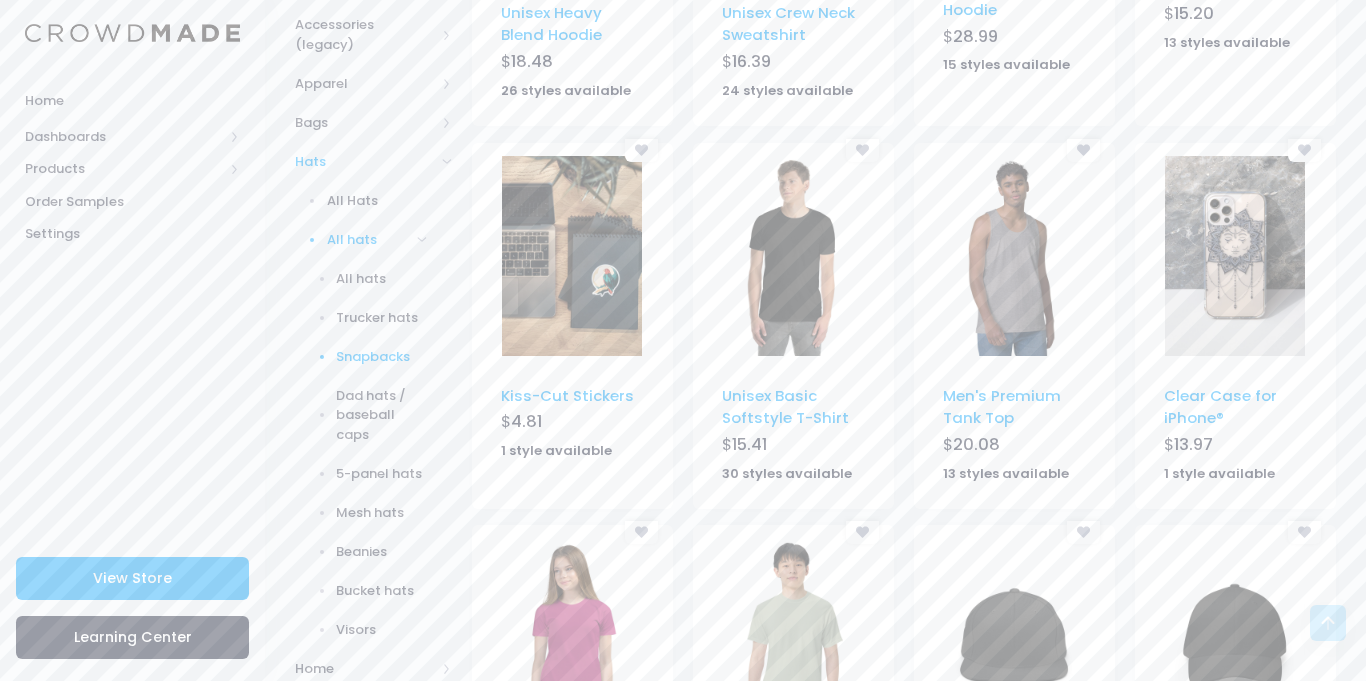 click on "Snapbacks" at bounding box center (381, 357) 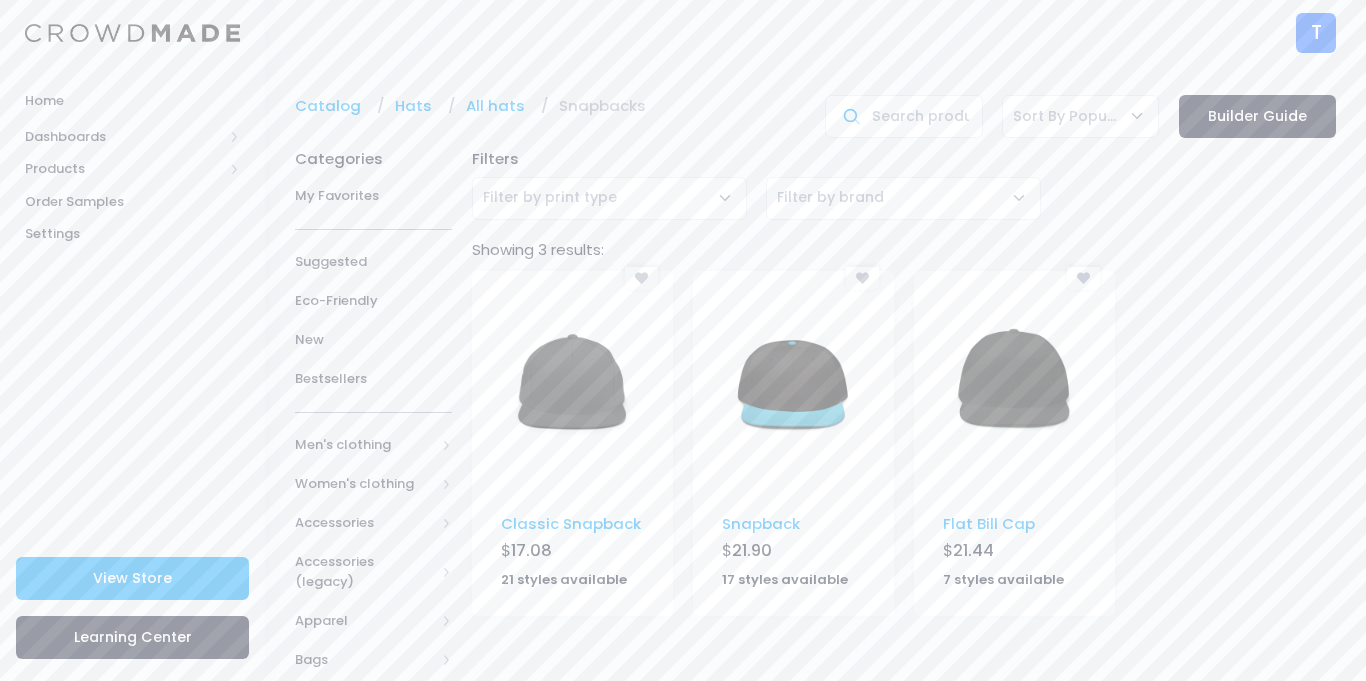 scroll, scrollTop: 0, scrollLeft: 0, axis: both 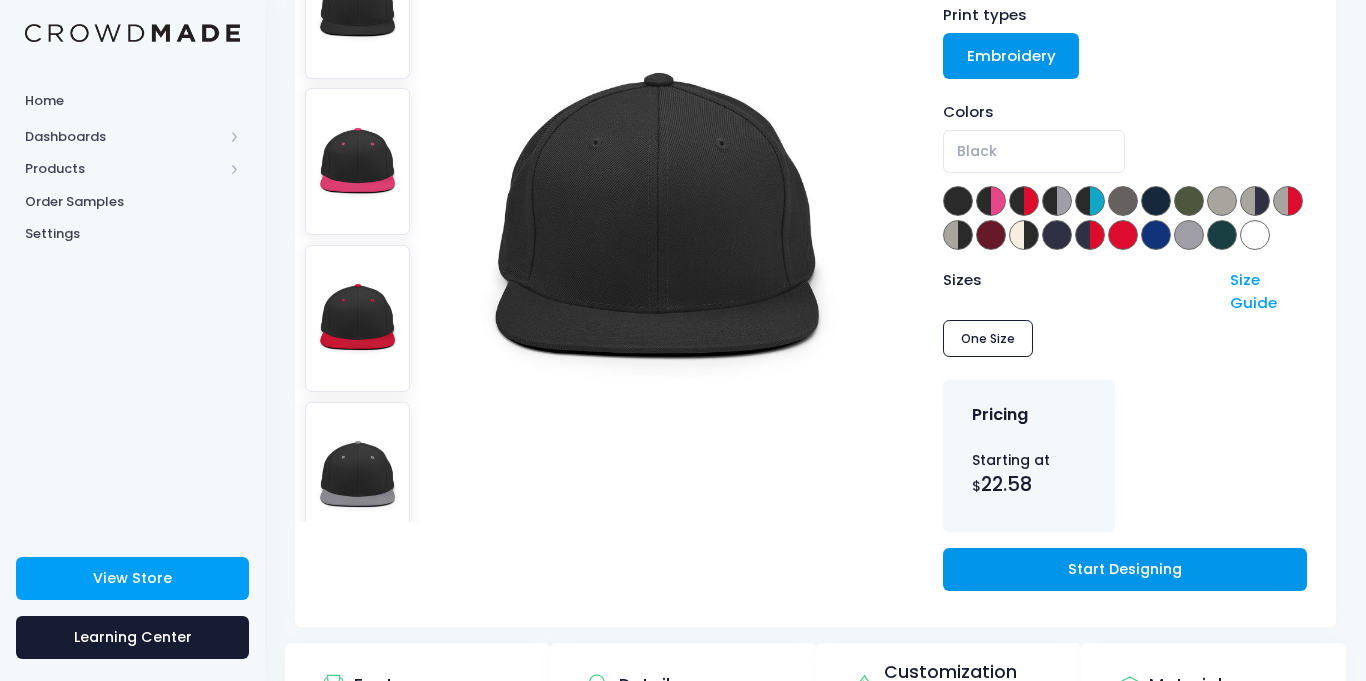 click on "Start Designing" at bounding box center (1125, 569) 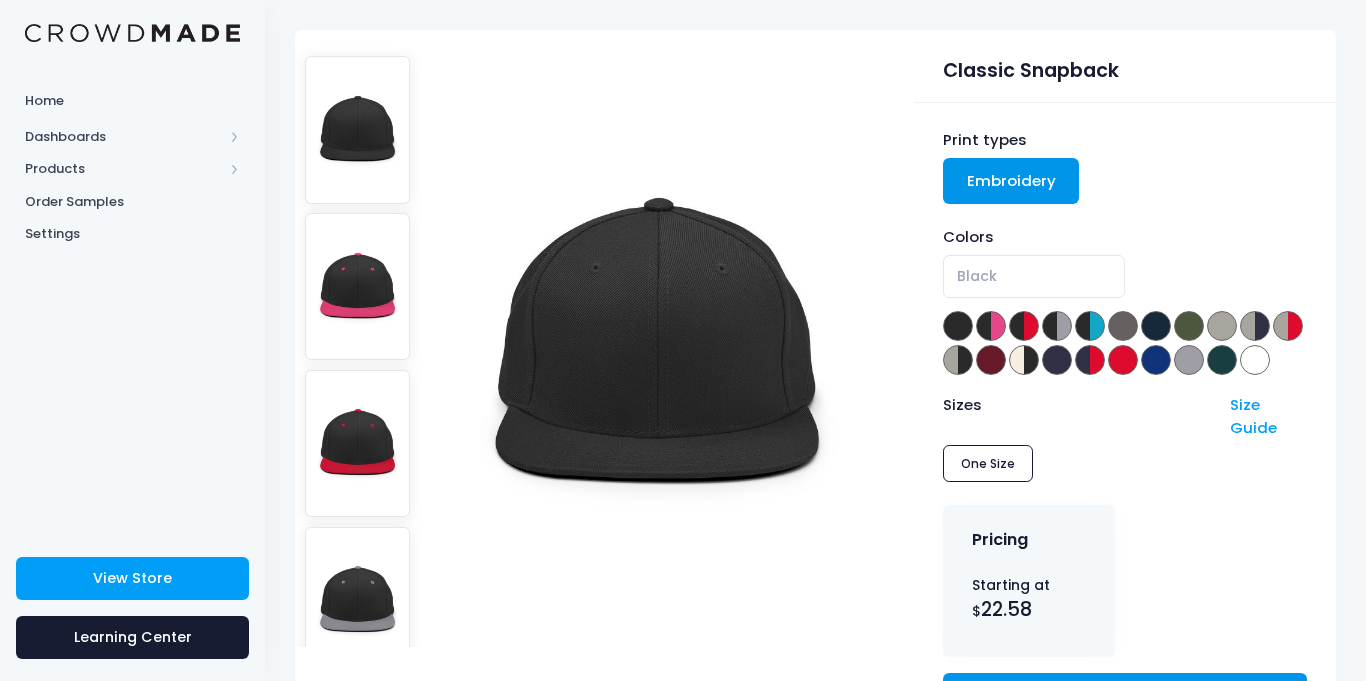 scroll, scrollTop: 0, scrollLeft: 0, axis: both 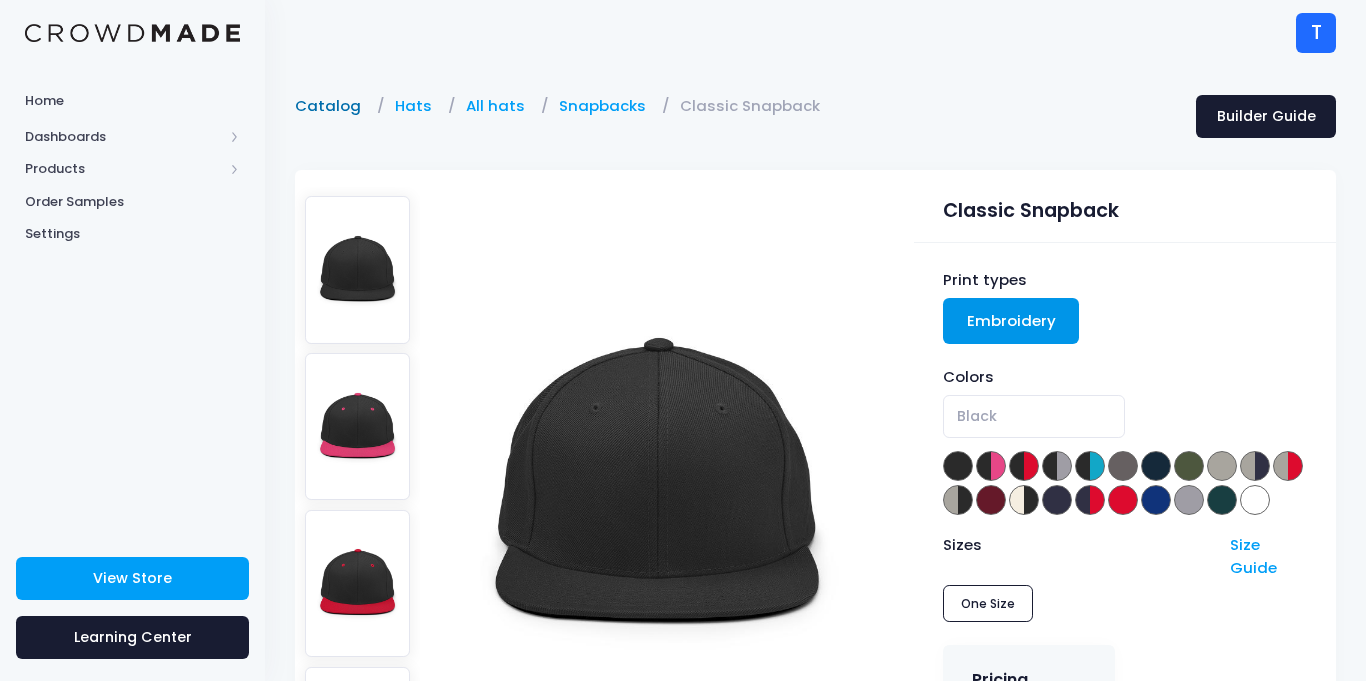 click on "Catalog" at bounding box center [333, 106] 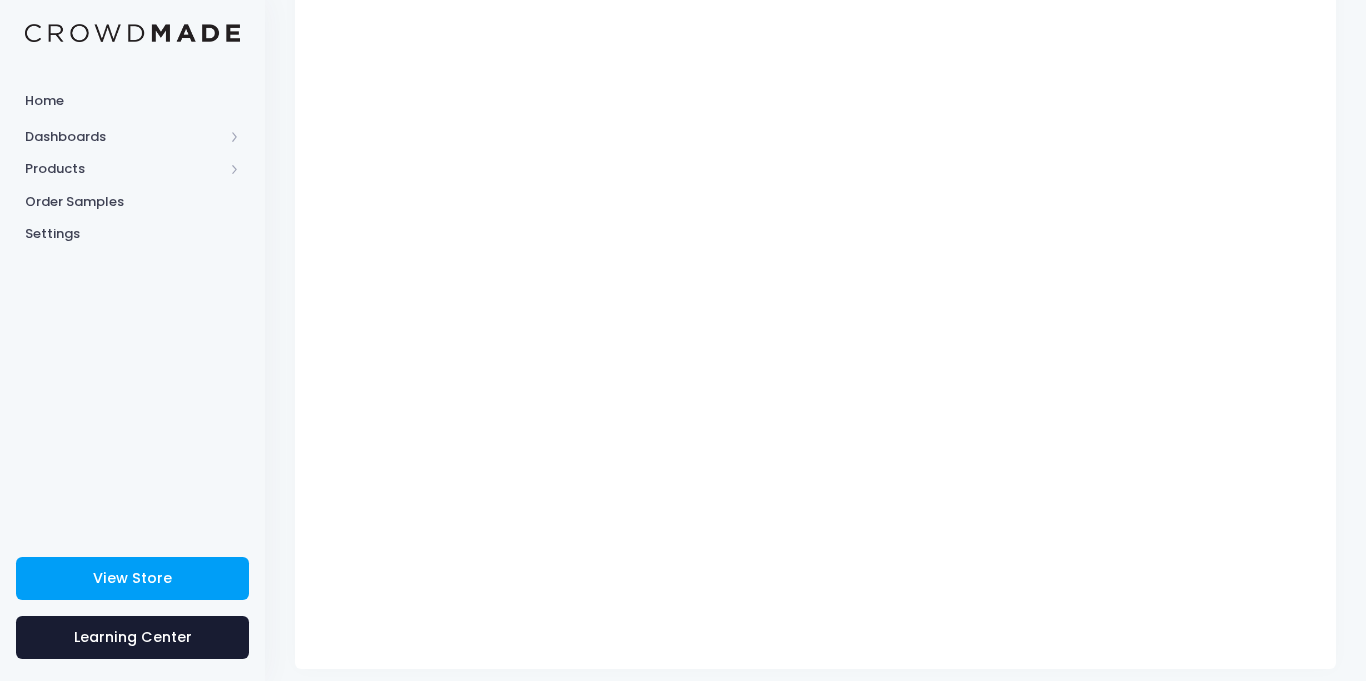 scroll, scrollTop: 327, scrollLeft: 0, axis: vertical 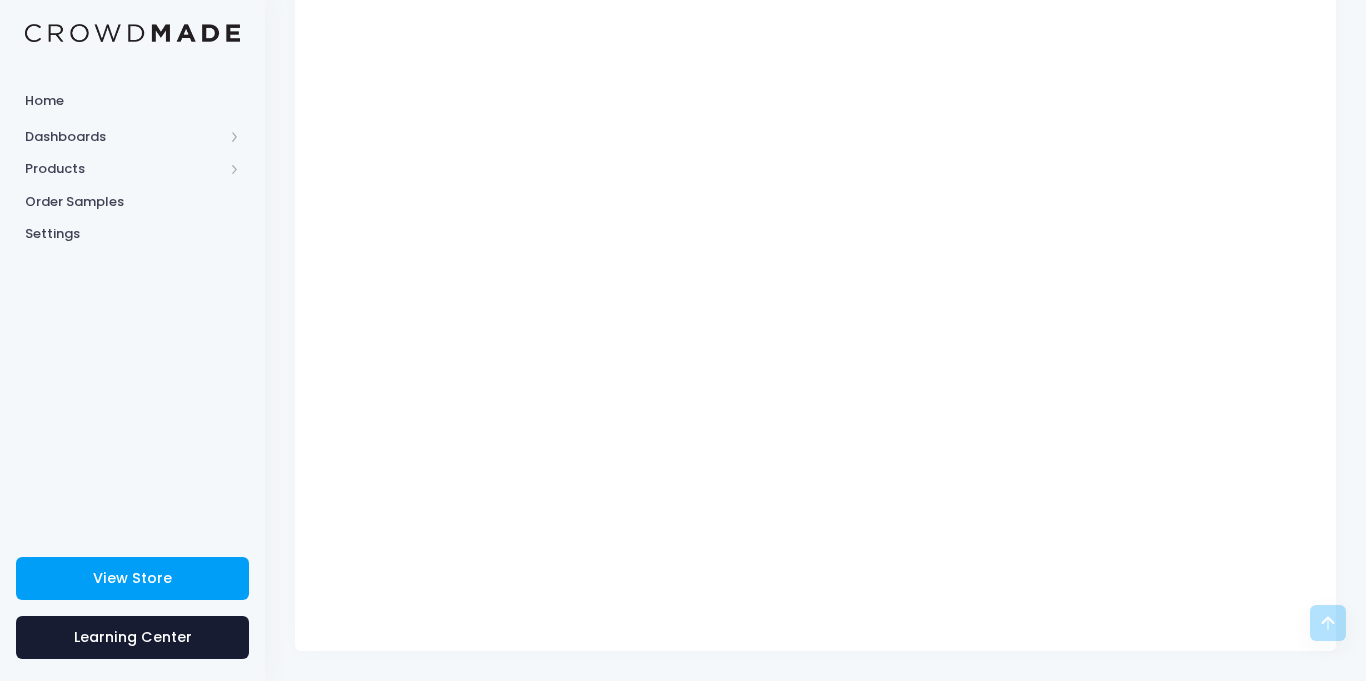type on "$26.08" 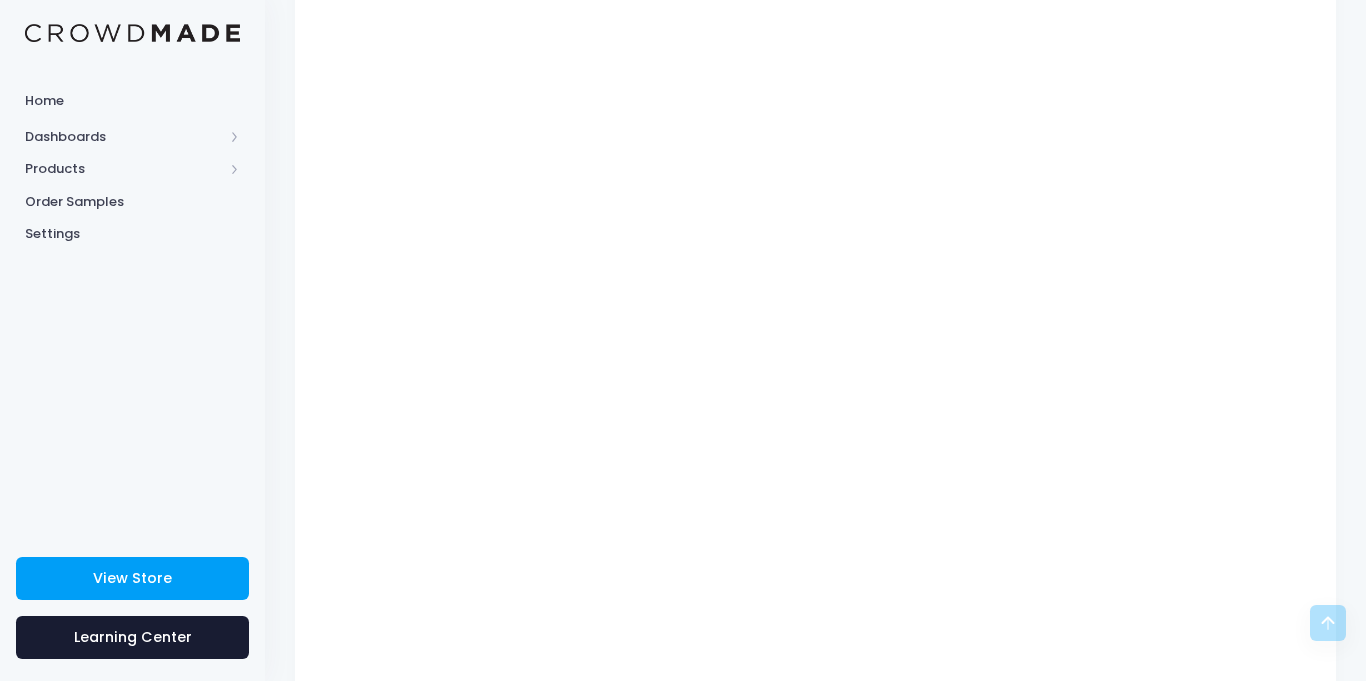 scroll, scrollTop: 0, scrollLeft: 0, axis: both 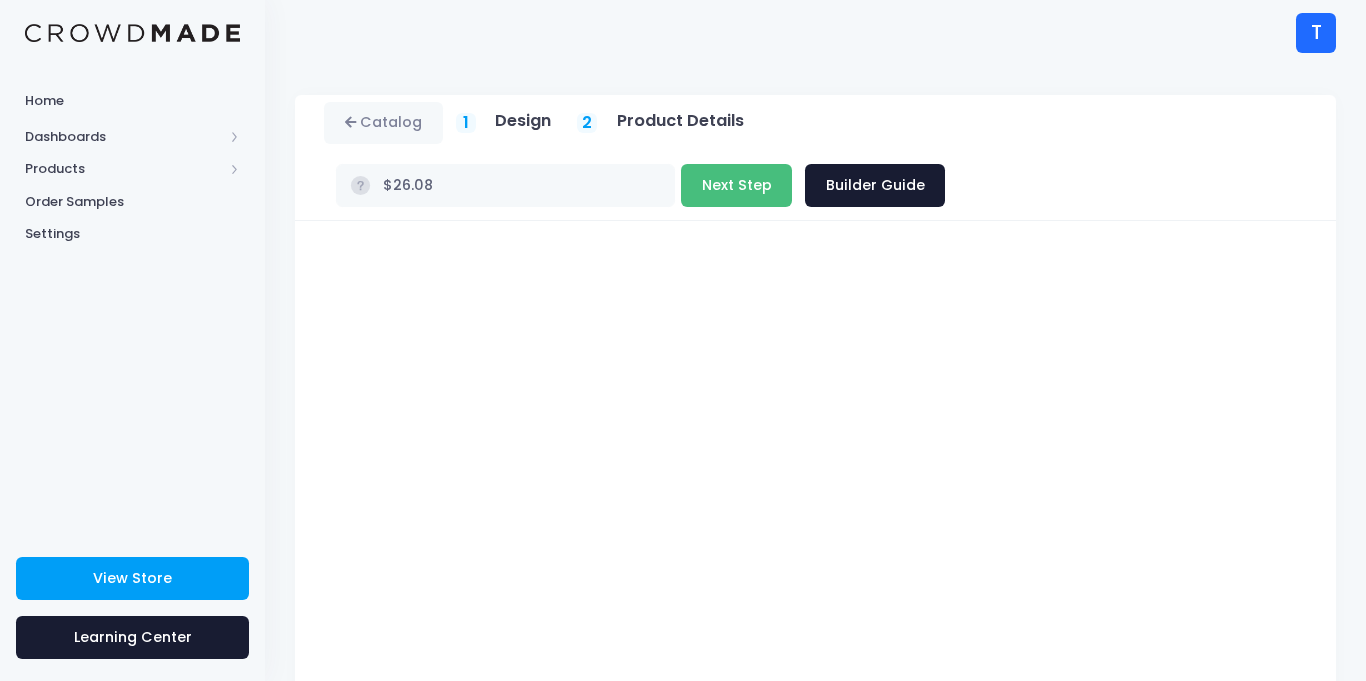 click on "Next Step" at bounding box center (736, 185) 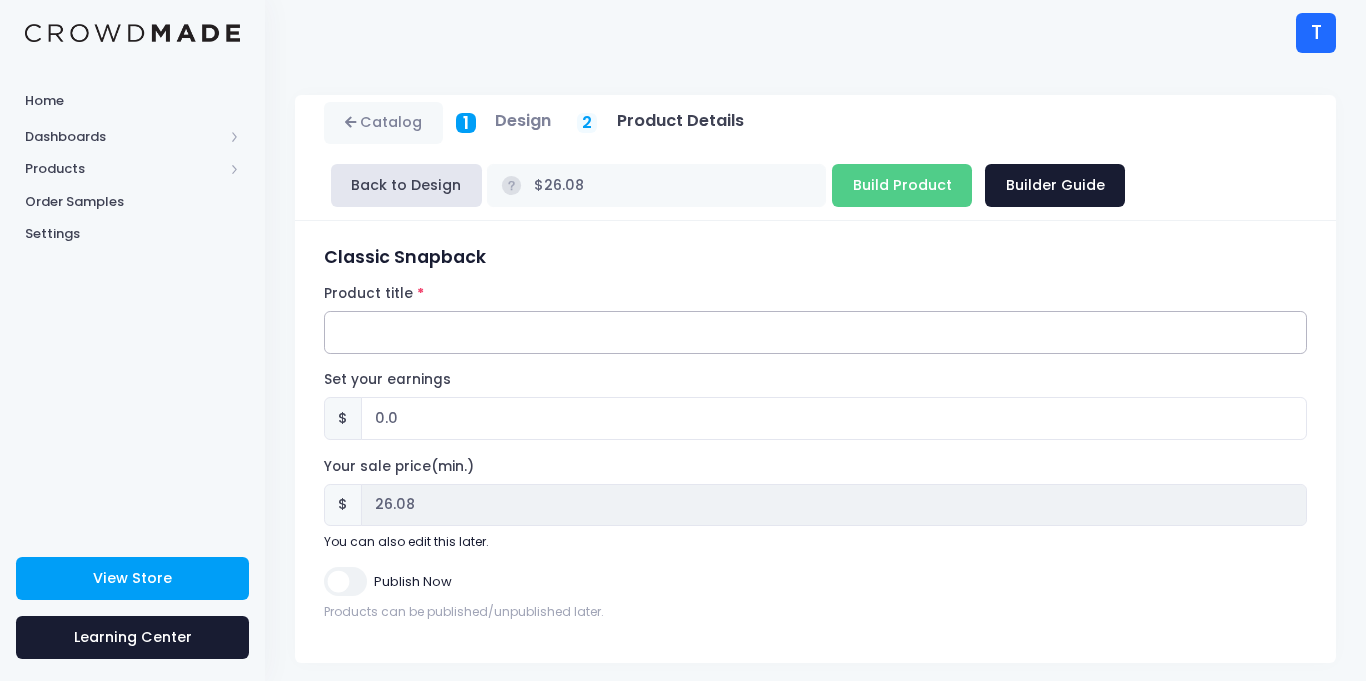 click on "Product title" at bounding box center (815, 332) 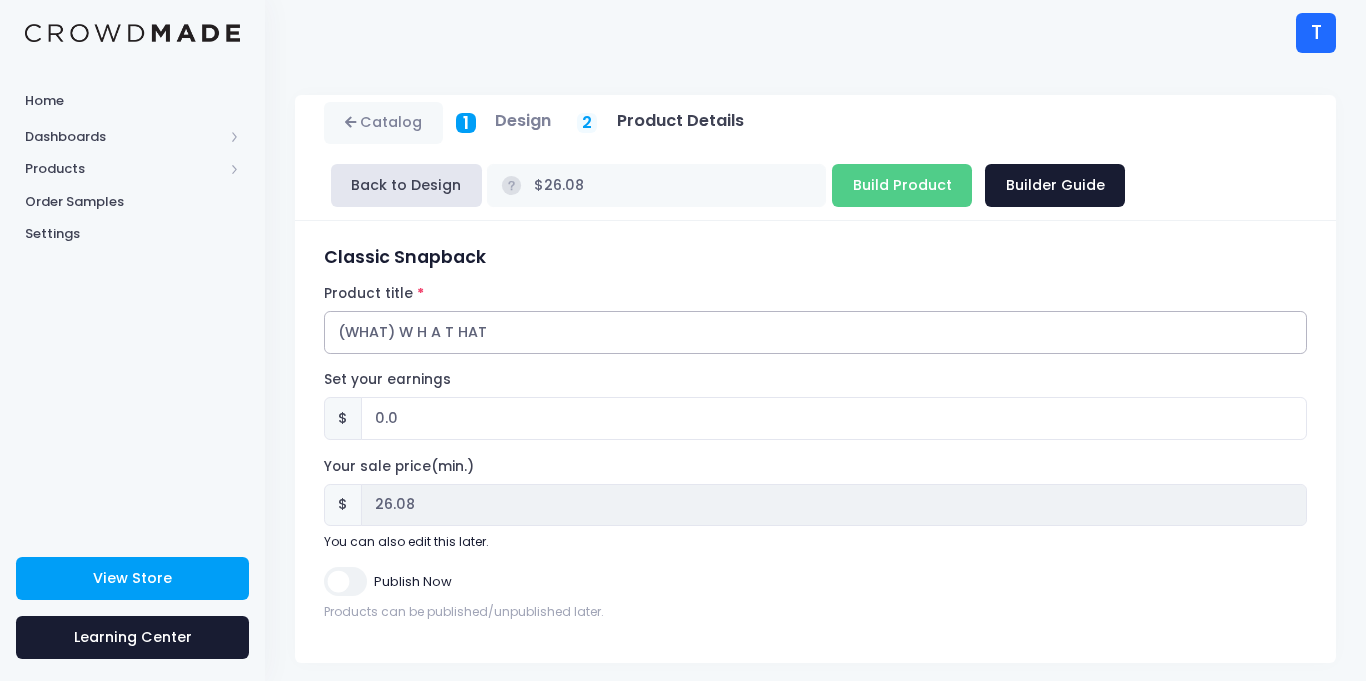 type on "(WHAT) W H A T HAT" 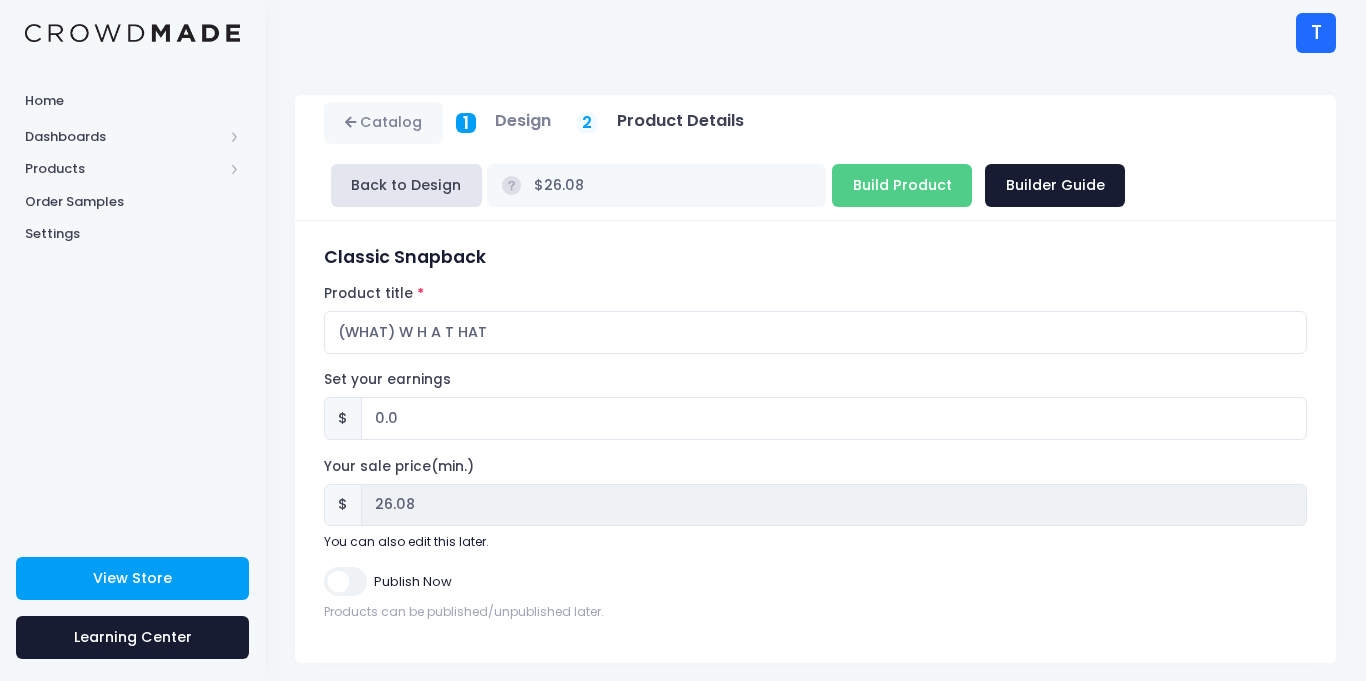 click on "Publish Now" at bounding box center [345, 581] 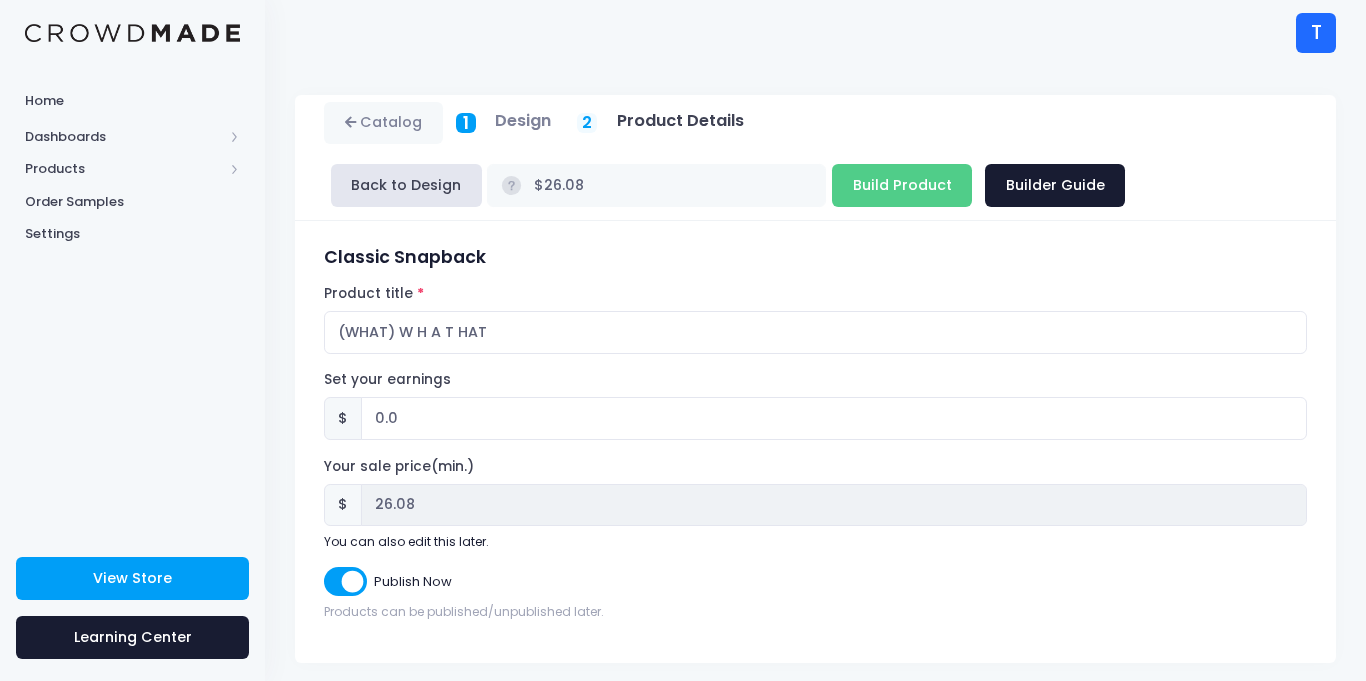 click on "Product title
(WHAT) W H A T HAT" at bounding box center [815, 319] 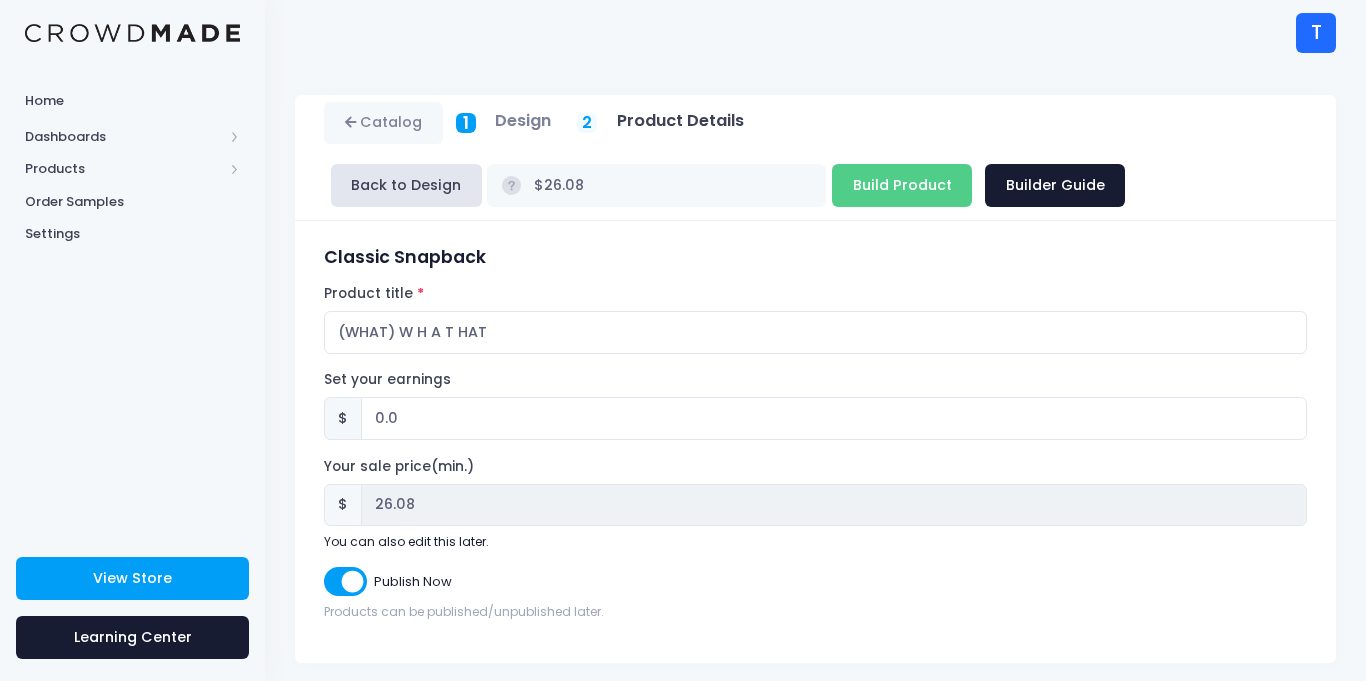 click on "Publish Now" at bounding box center [345, 581] 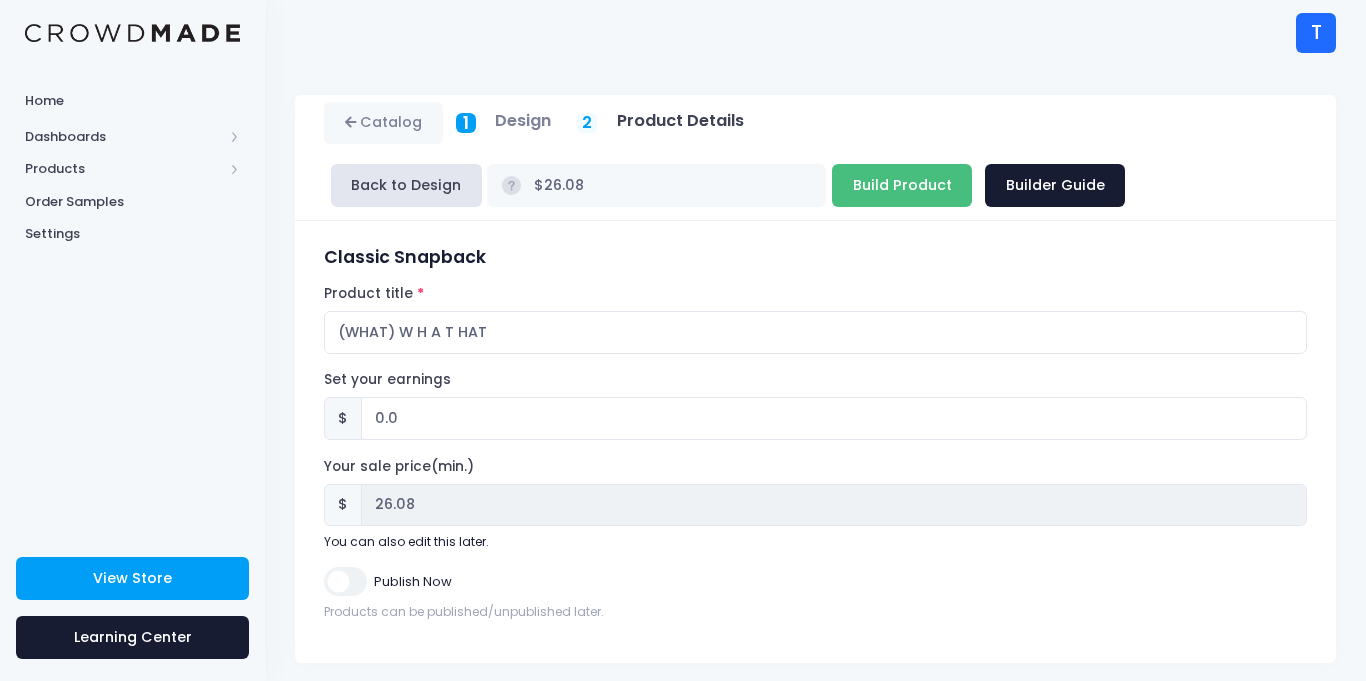 click on "Build Product" at bounding box center [902, 185] 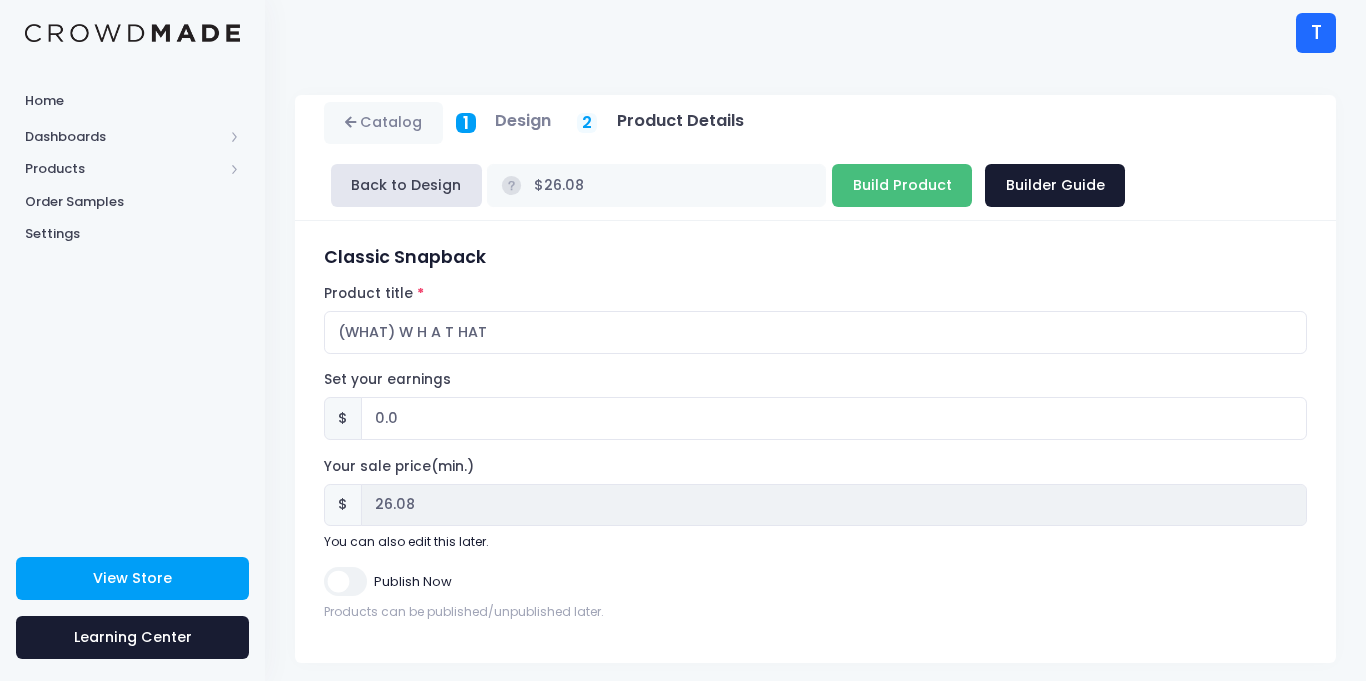 type on "Building product..." 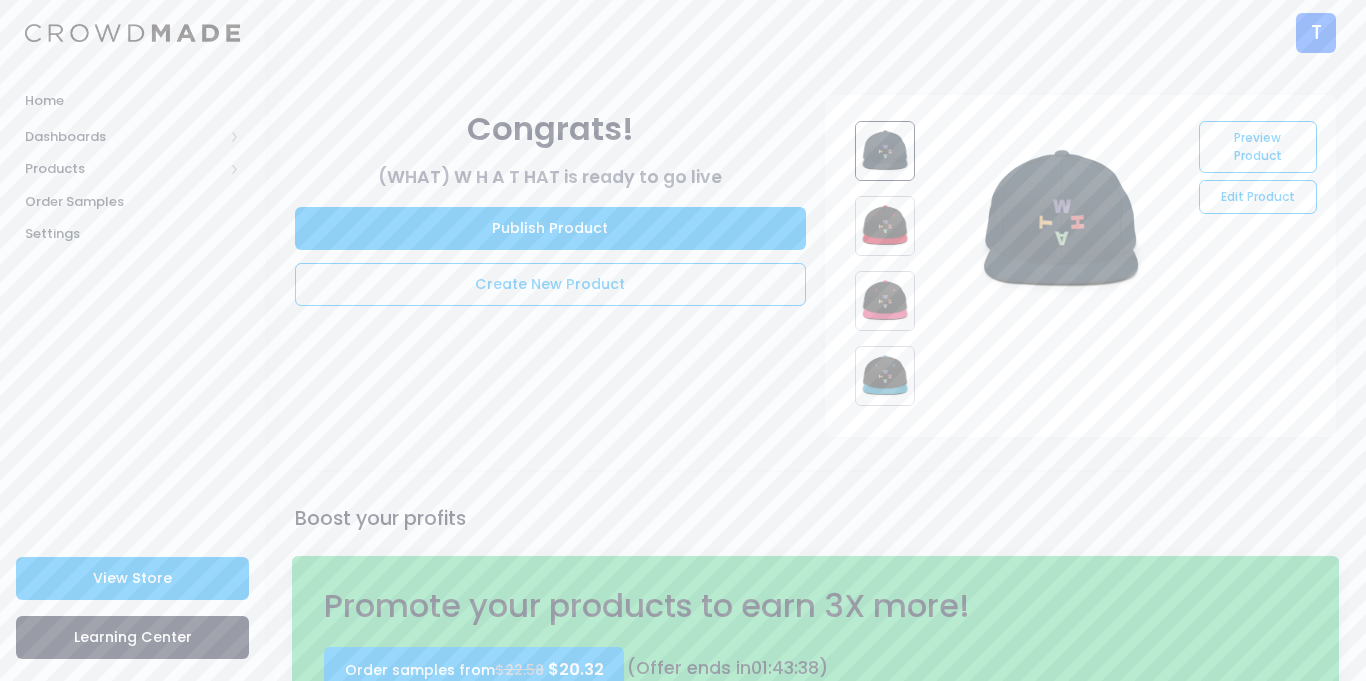 scroll, scrollTop: 0, scrollLeft: 0, axis: both 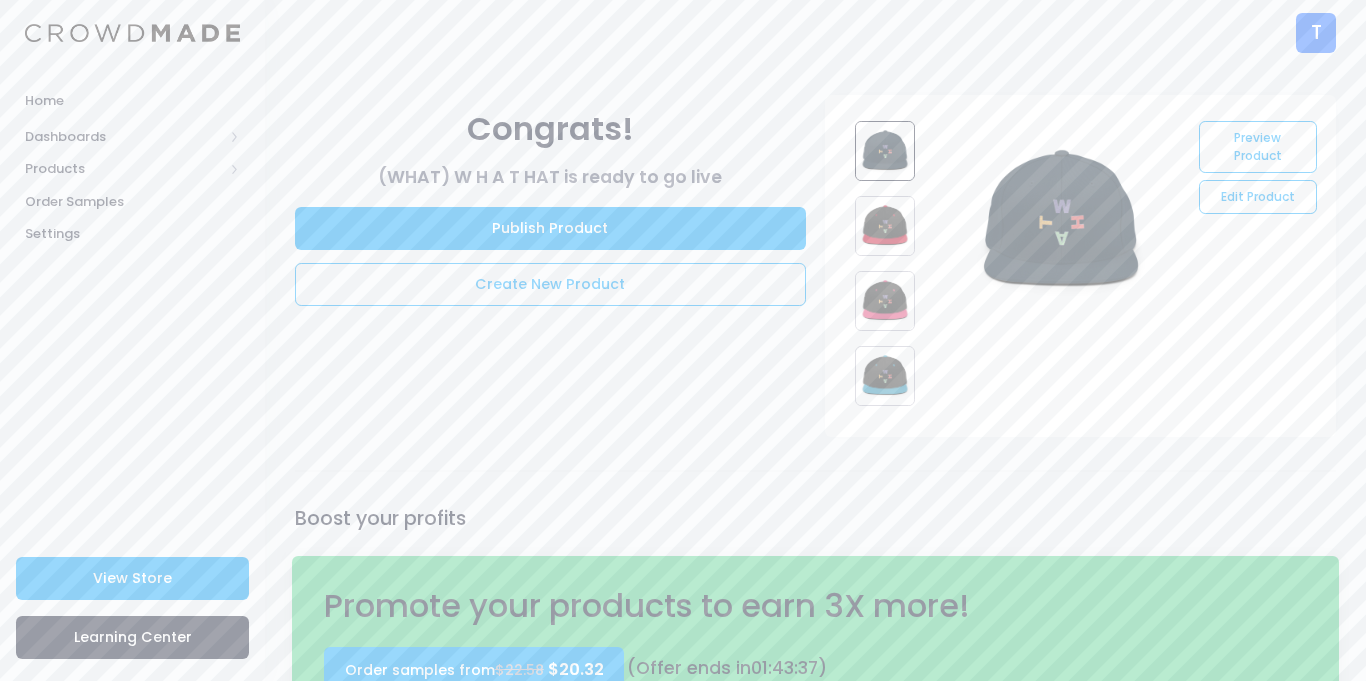 click at bounding box center (885, 226) 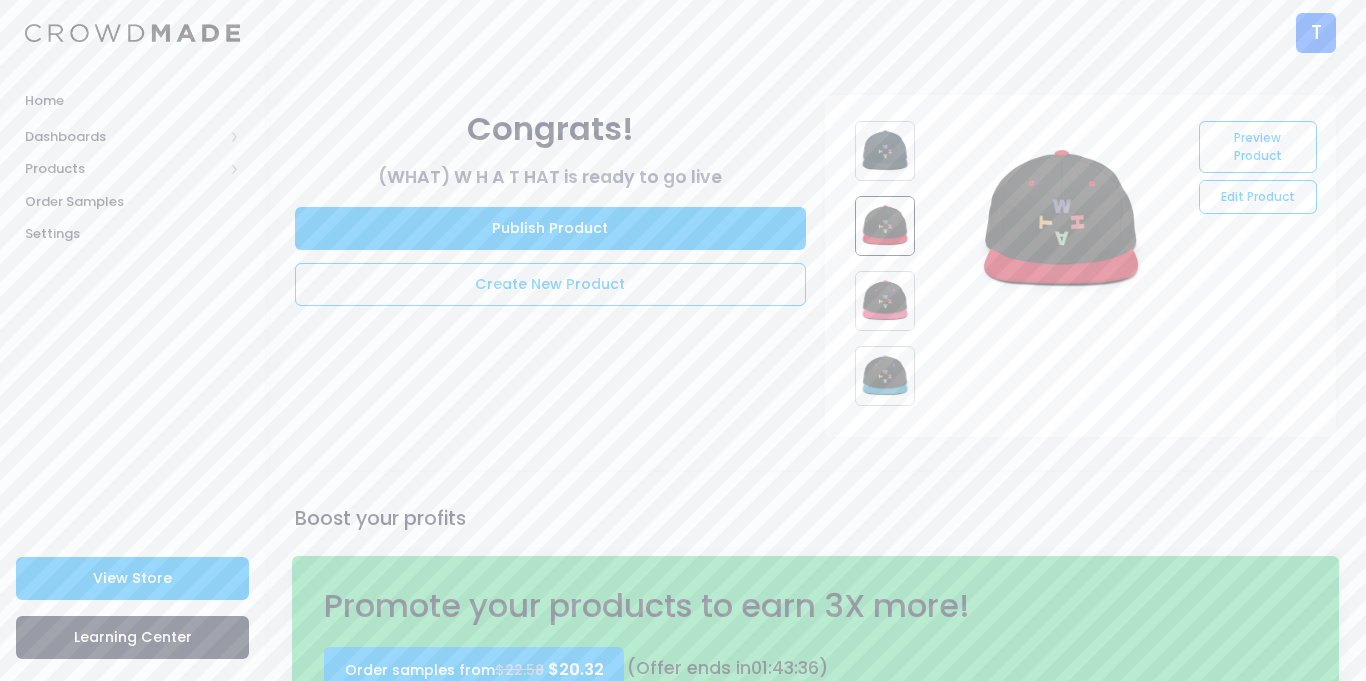 click at bounding box center [885, 301] 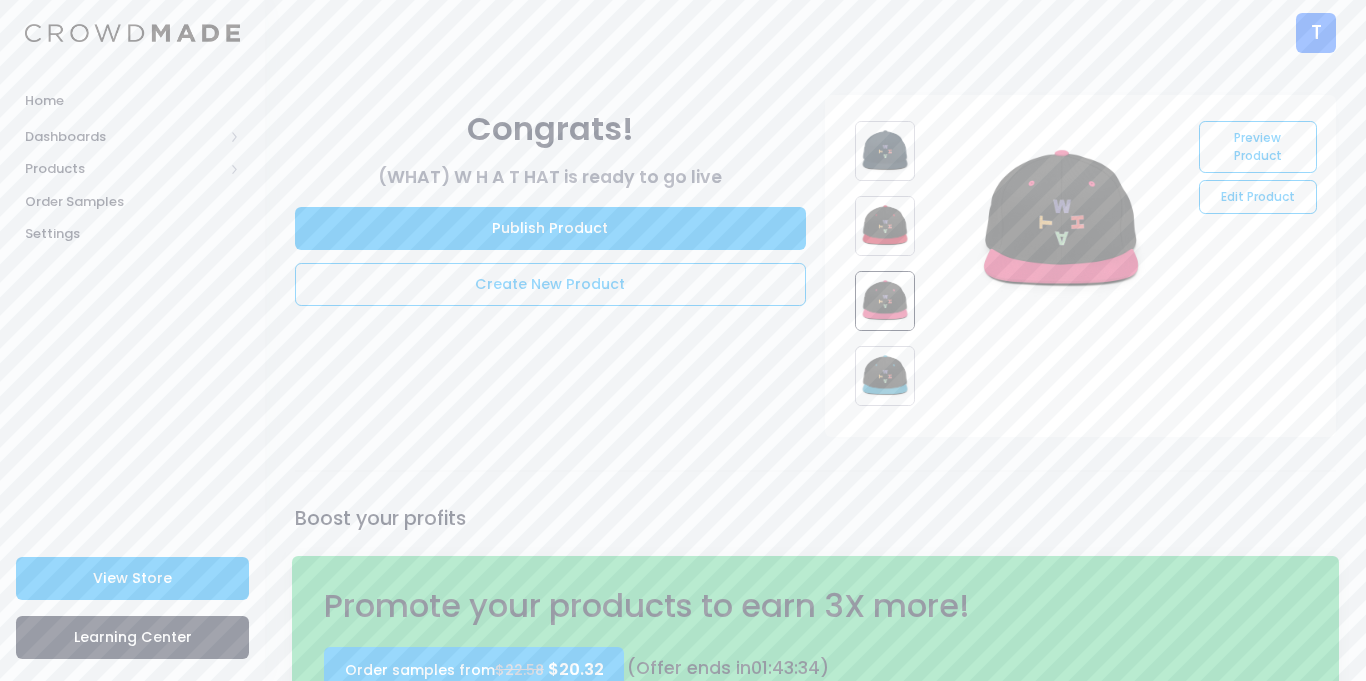 click at bounding box center (885, 376) 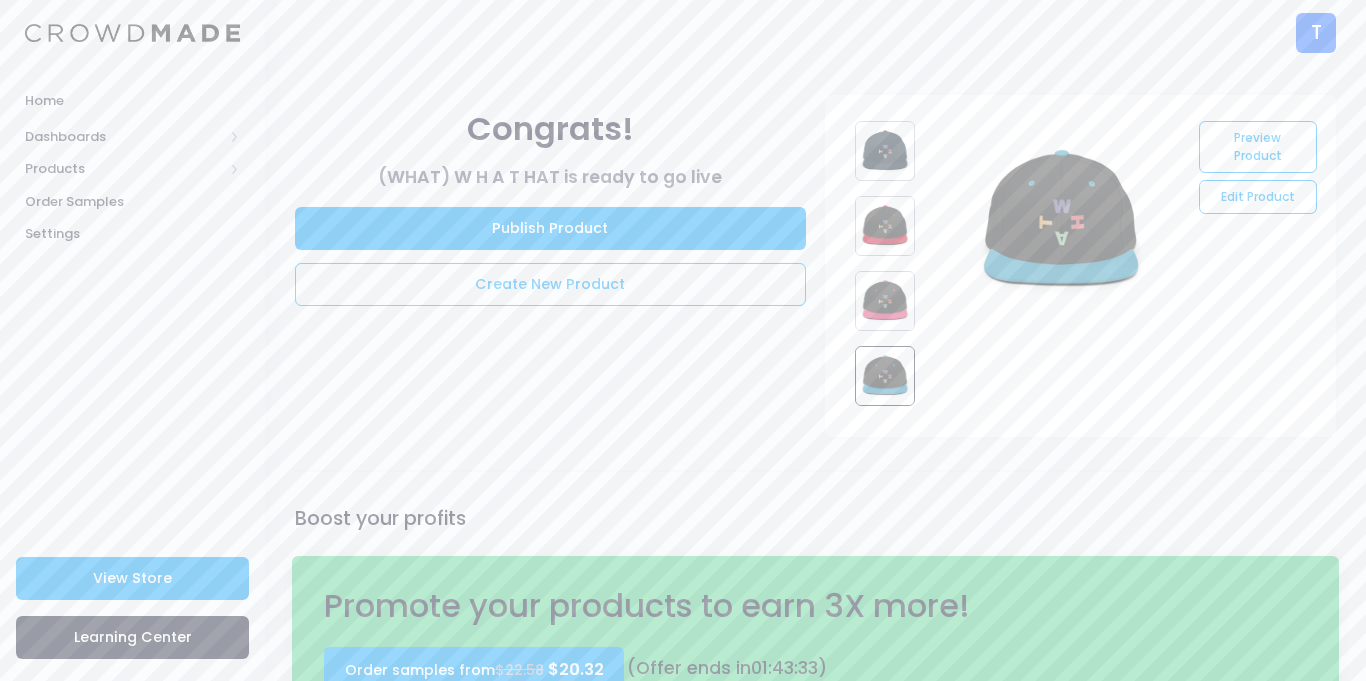 click at bounding box center (885, 151) 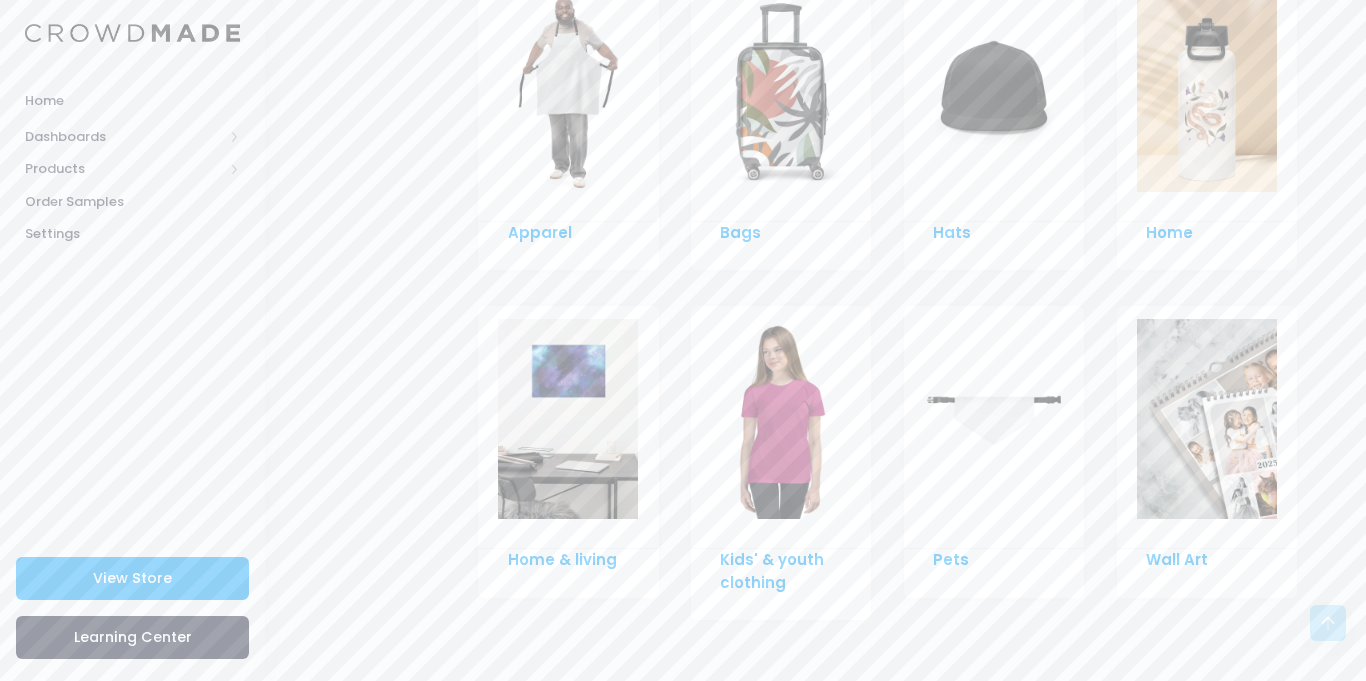 scroll, scrollTop: 1506, scrollLeft: 0, axis: vertical 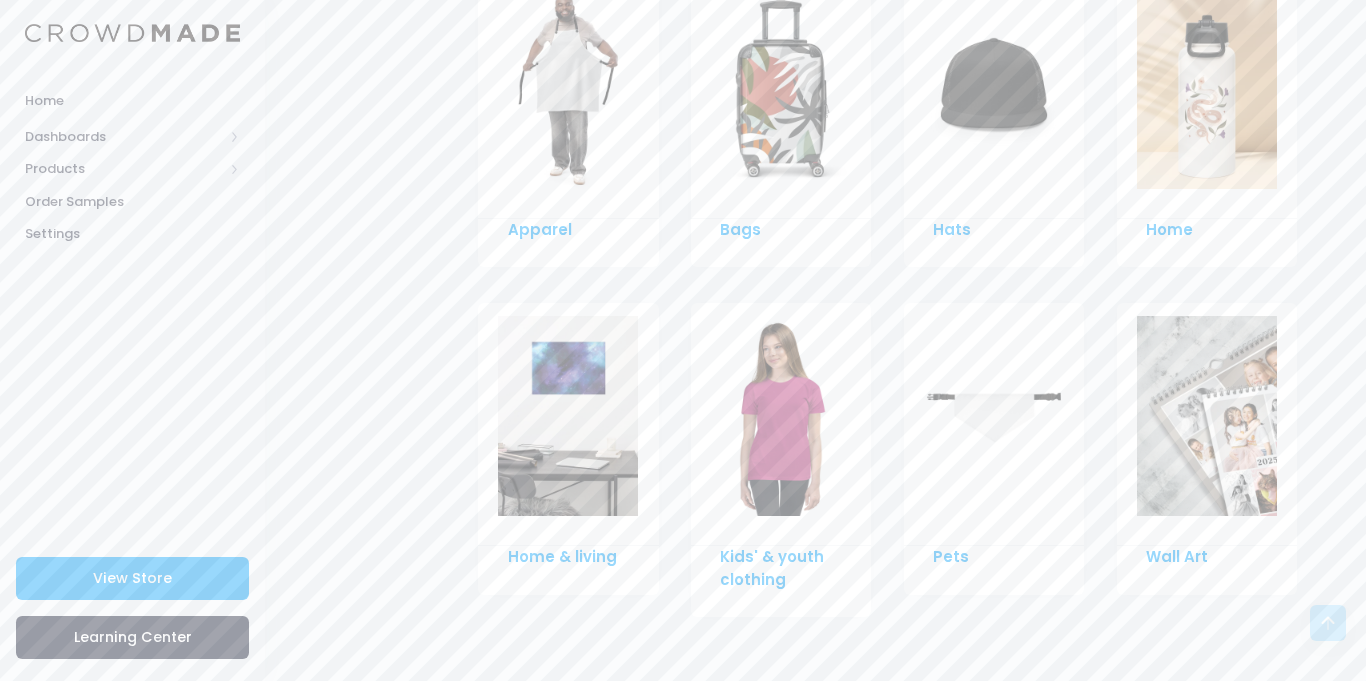 click at bounding box center [781, 89] 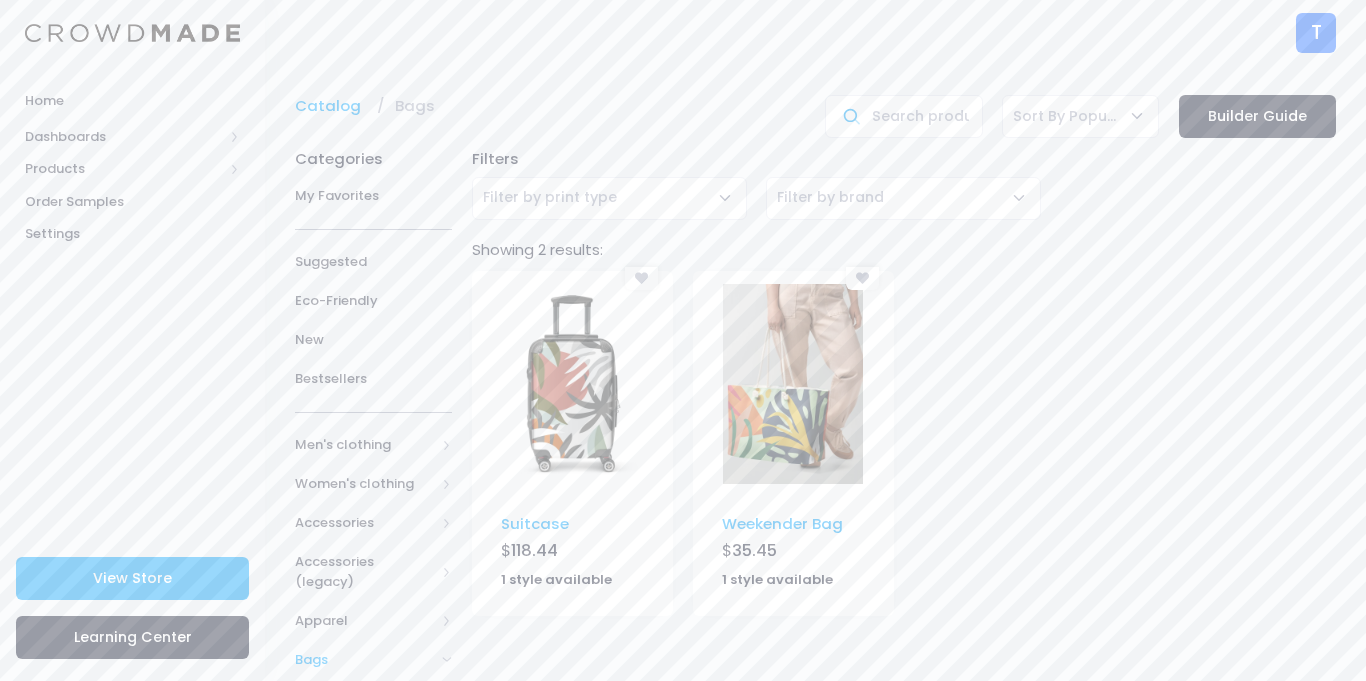 scroll, scrollTop: 0, scrollLeft: 0, axis: both 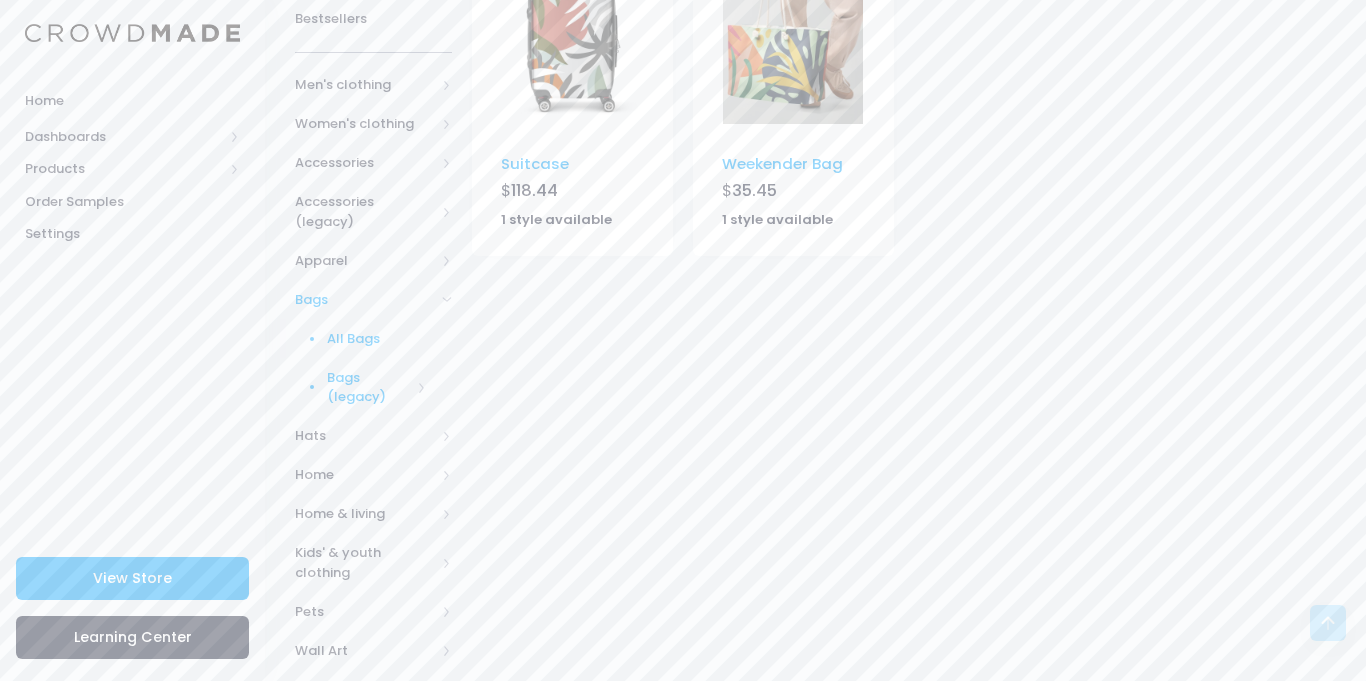 click on "Bags (legacy)" at bounding box center [369, 387] 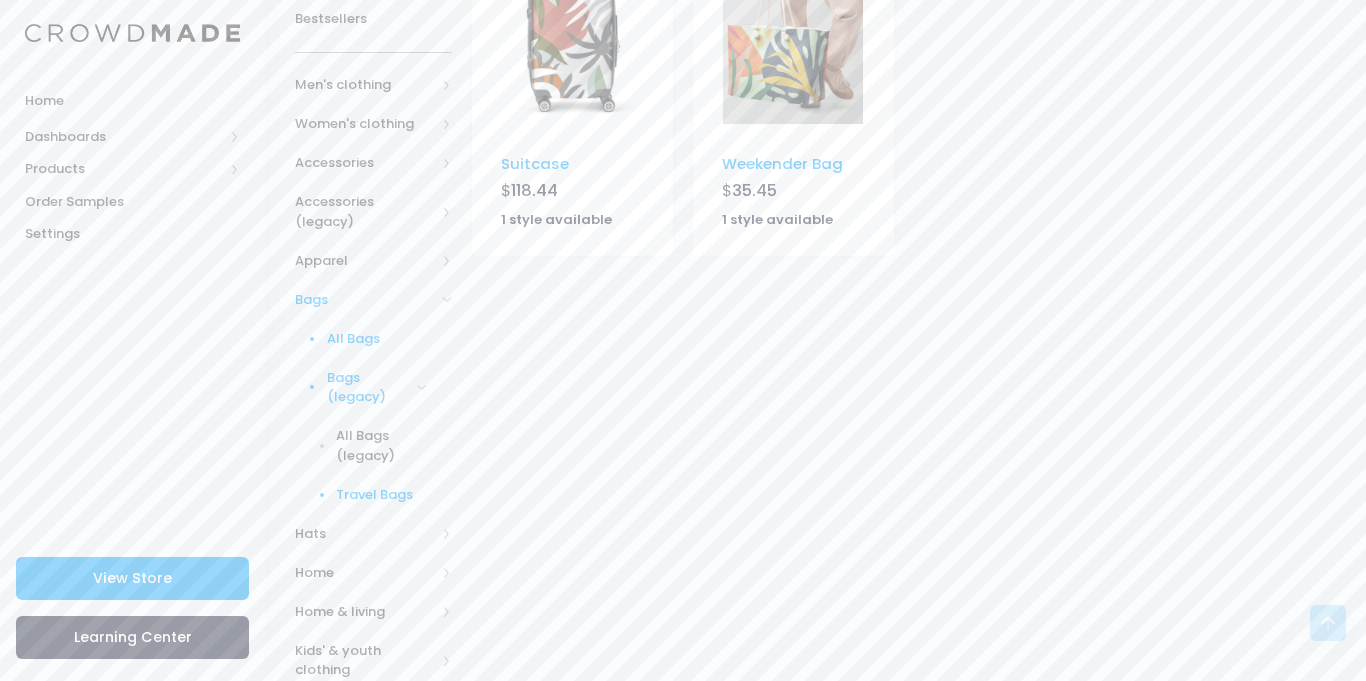 click on "Travel Bags" at bounding box center (381, 495) 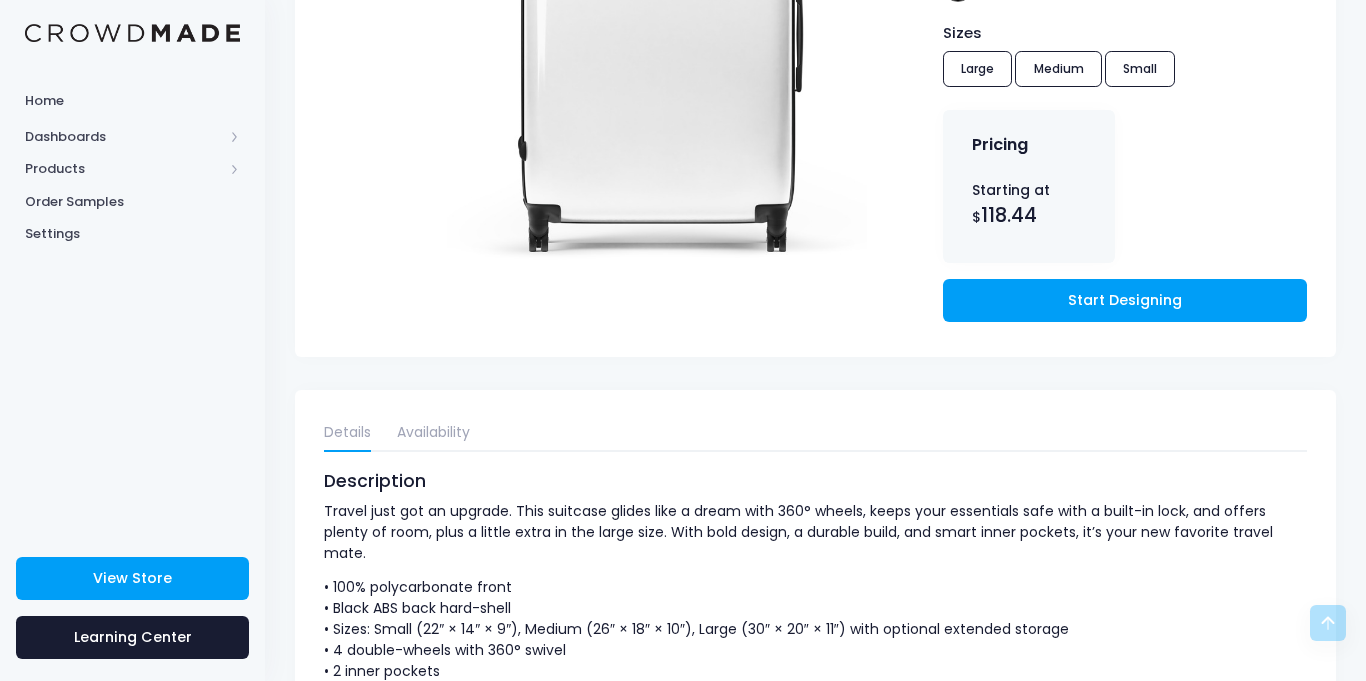 scroll, scrollTop: 586, scrollLeft: 0, axis: vertical 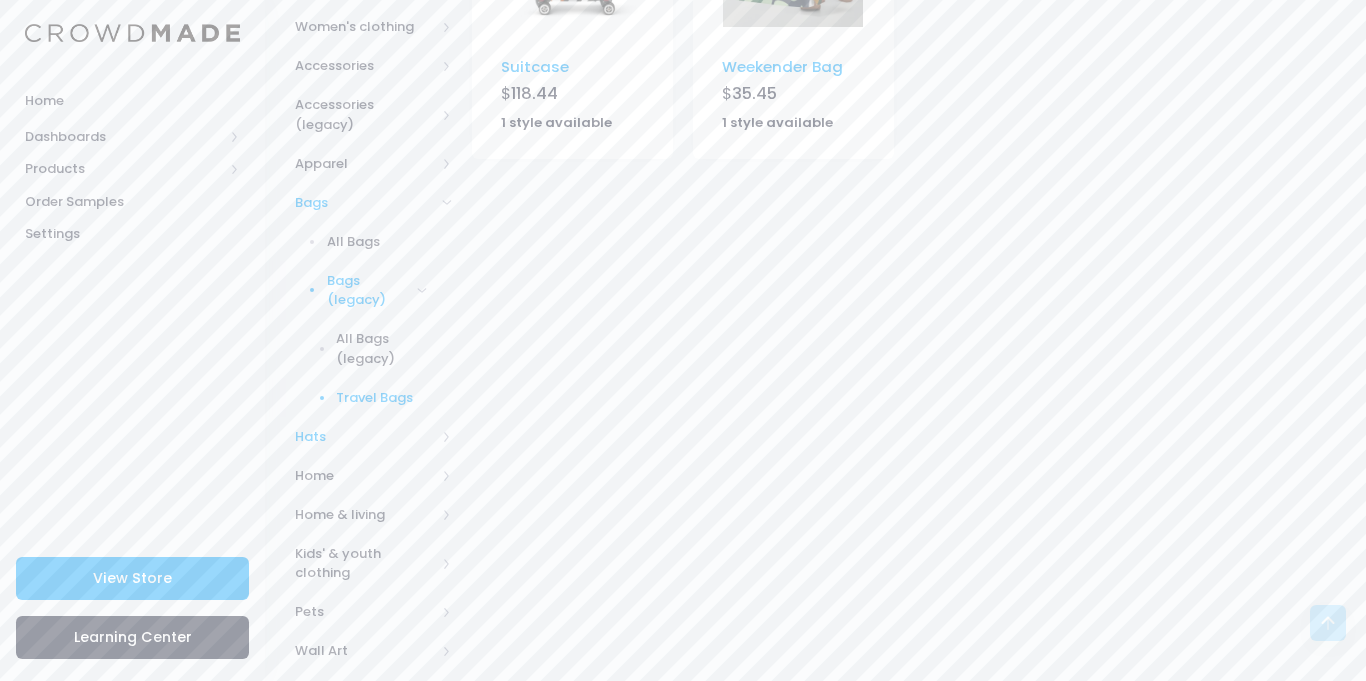 click on "Hats" at bounding box center (365, 437) 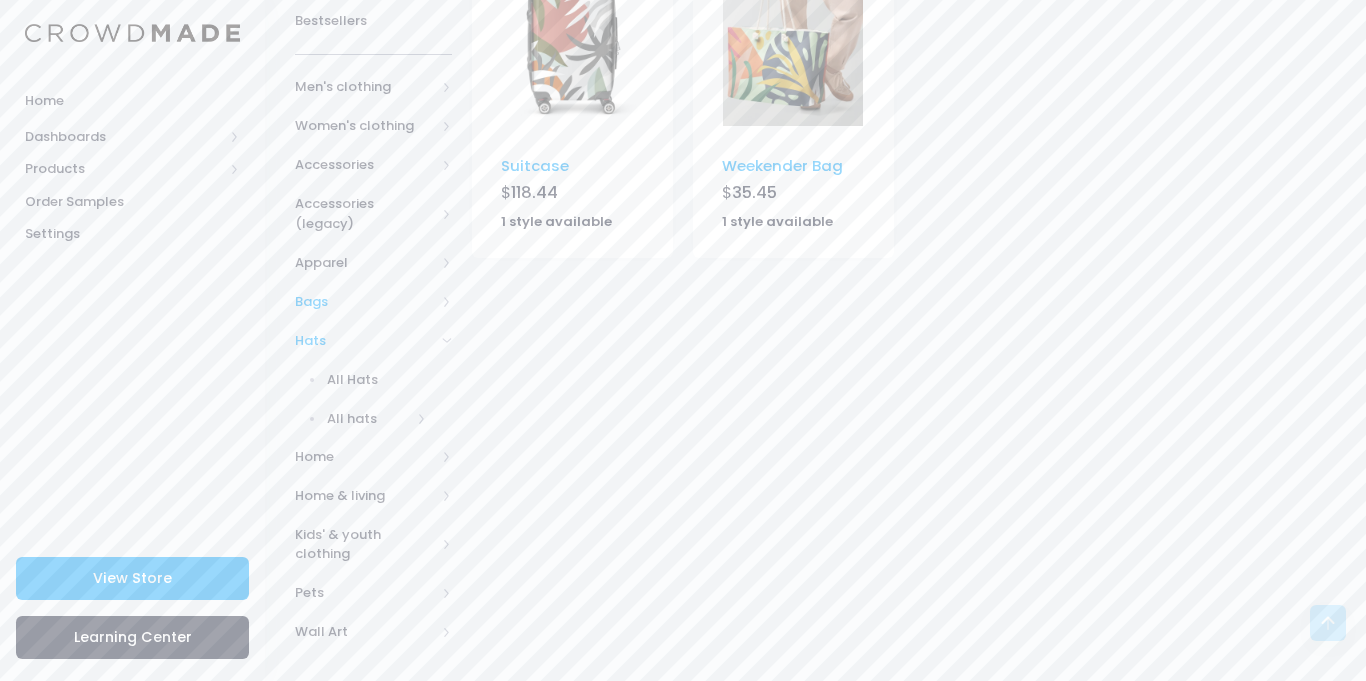 scroll, scrollTop: 340, scrollLeft: 0, axis: vertical 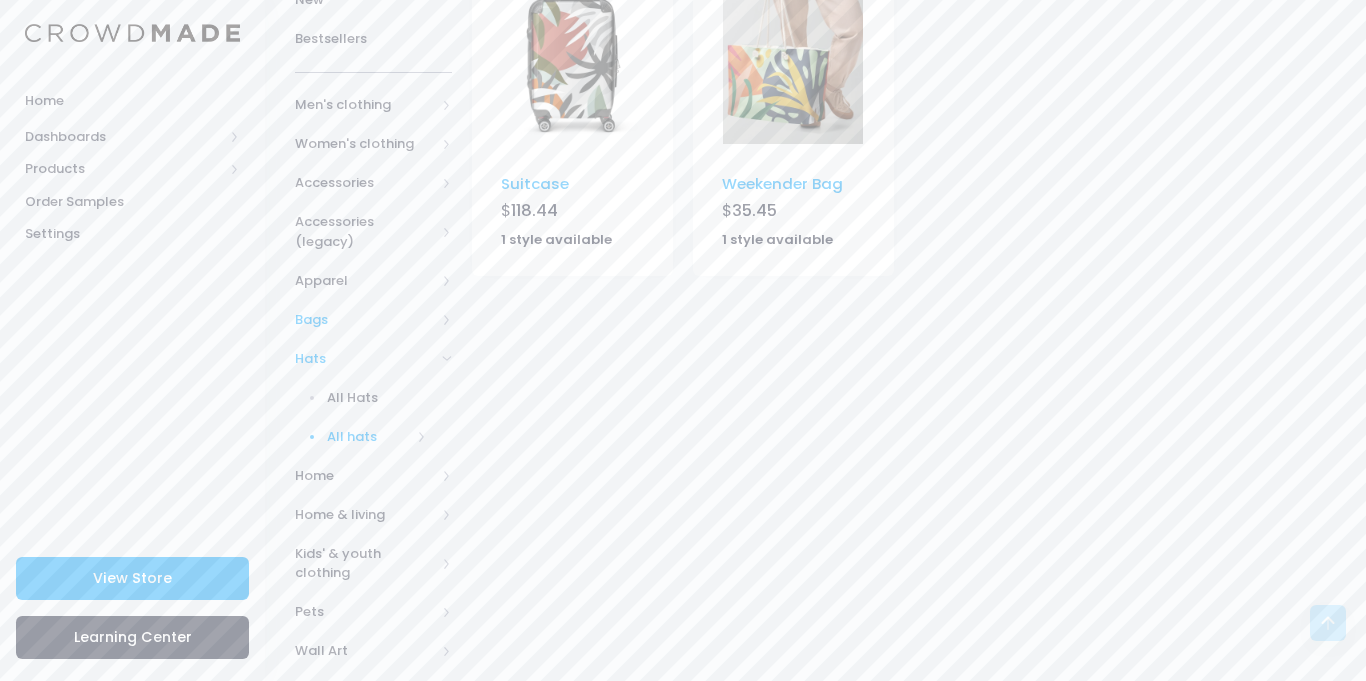 click on "All hats" at bounding box center [369, 437] 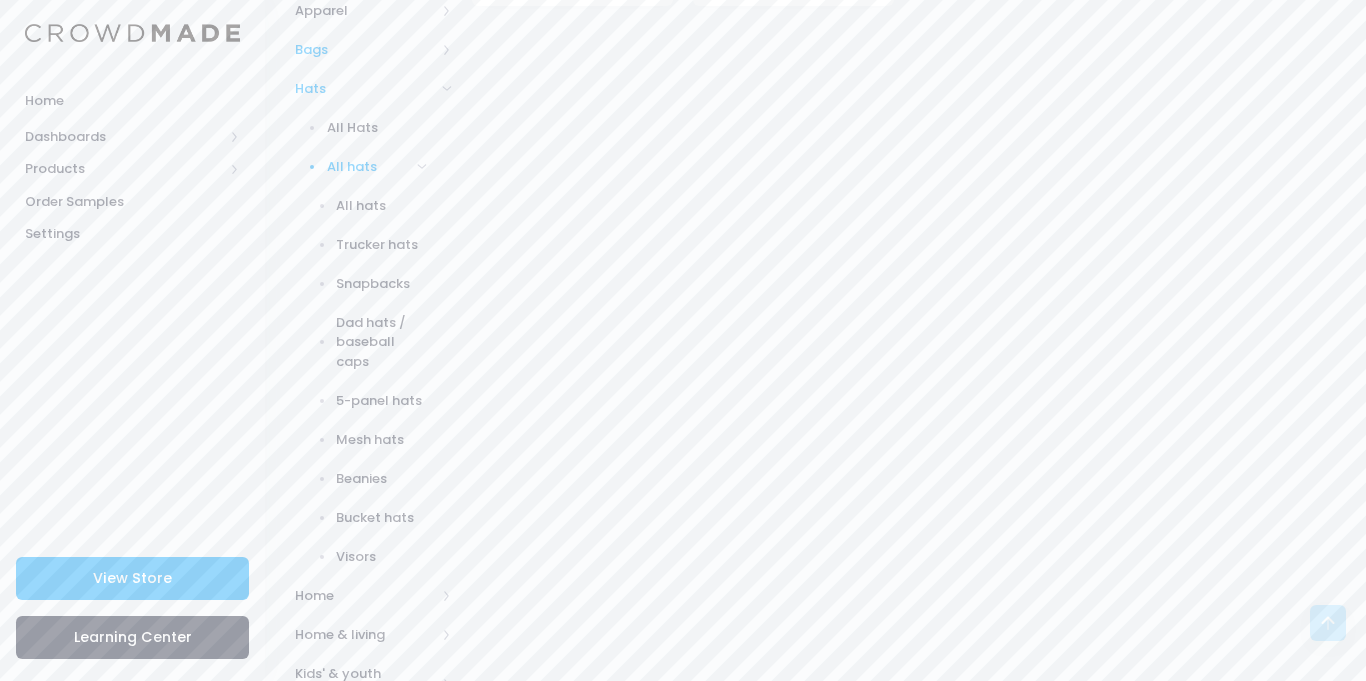 scroll, scrollTop: 615, scrollLeft: 0, axis: vertical 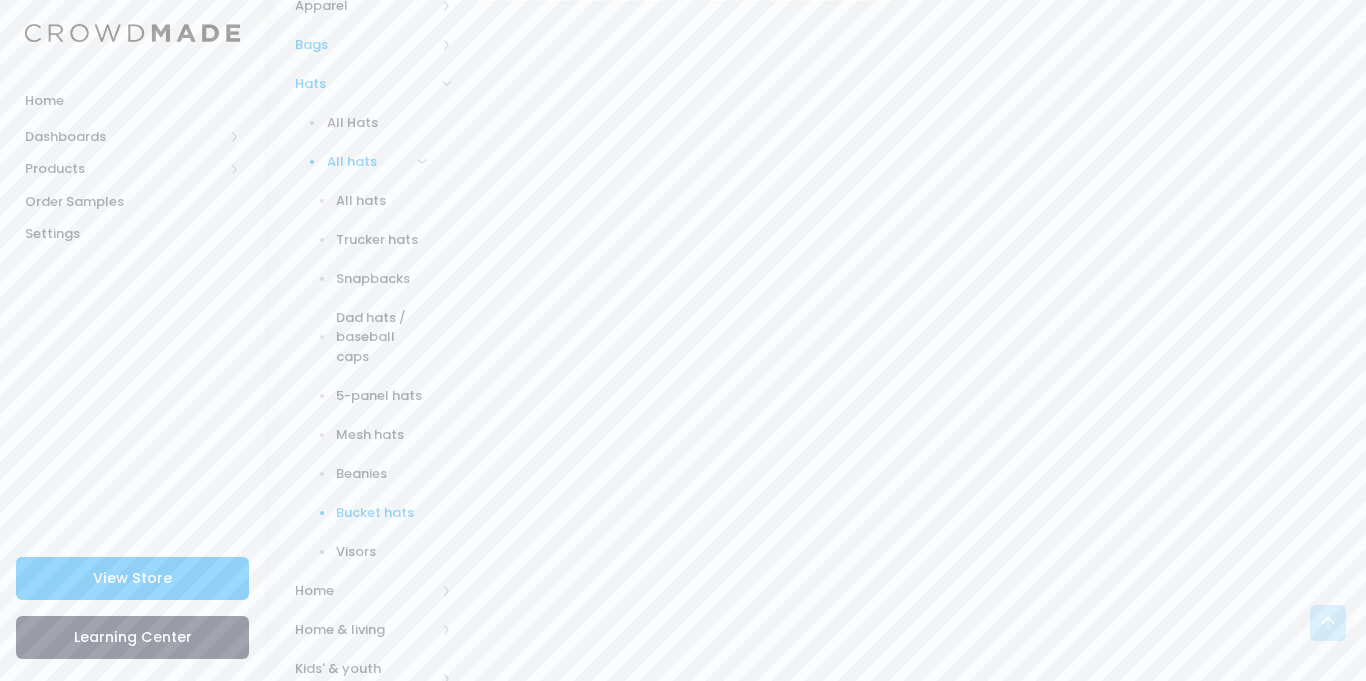 click on "Bucket hats" at bounding box center [381, 513] 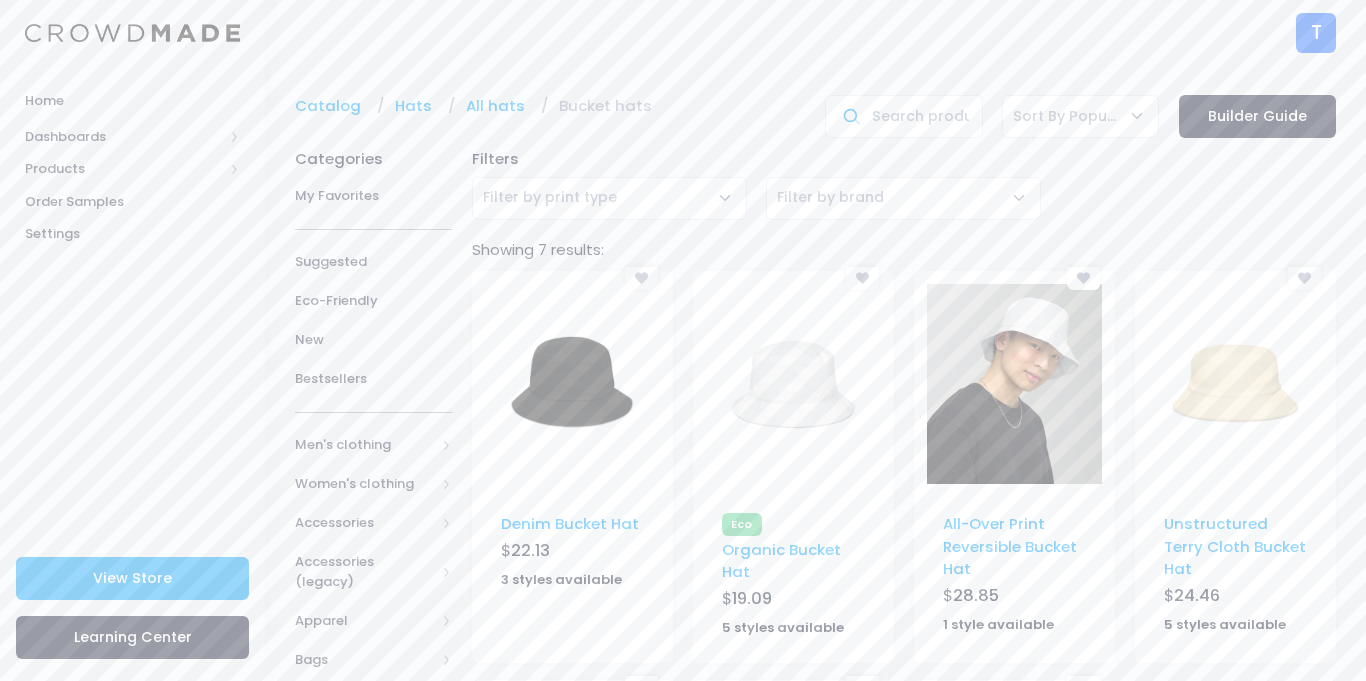 scroll, scrollTop: 0, scrollLeft: 0, axis: both 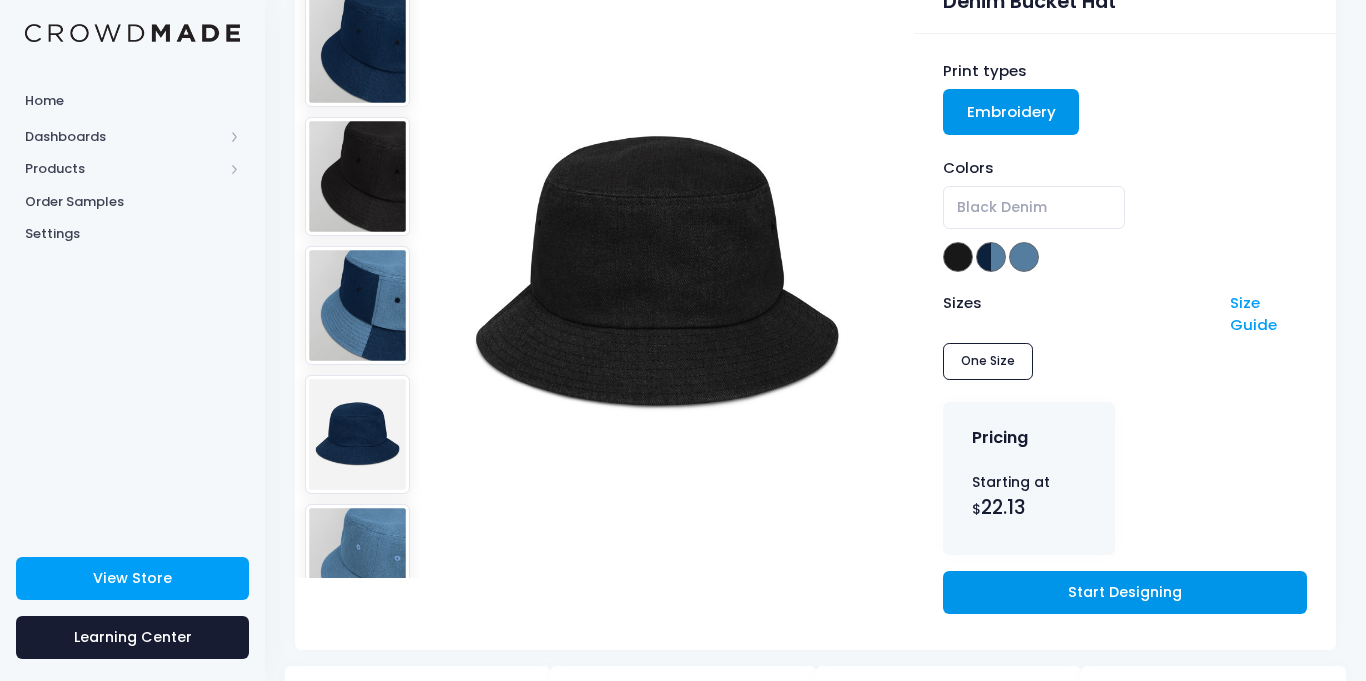 click on "Start Designing" at bounding box center [1125, 592] 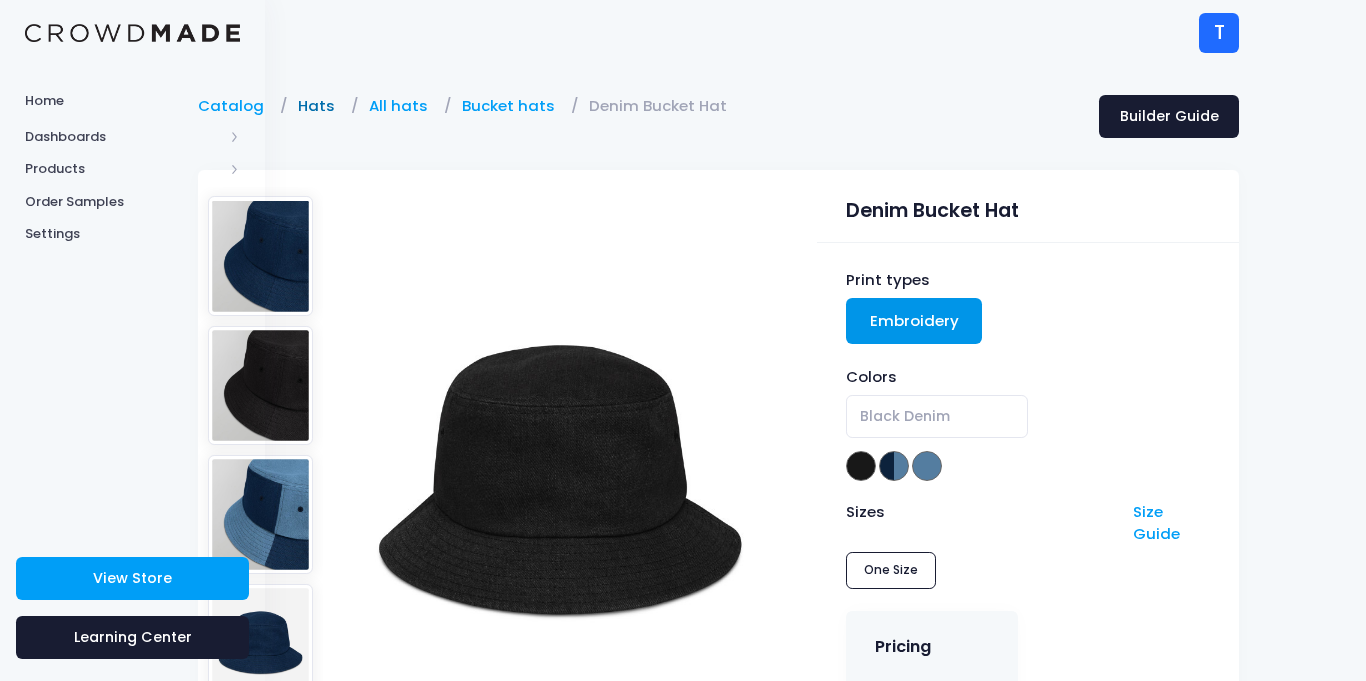 click on "Hats" at bounding box center [321, 106] 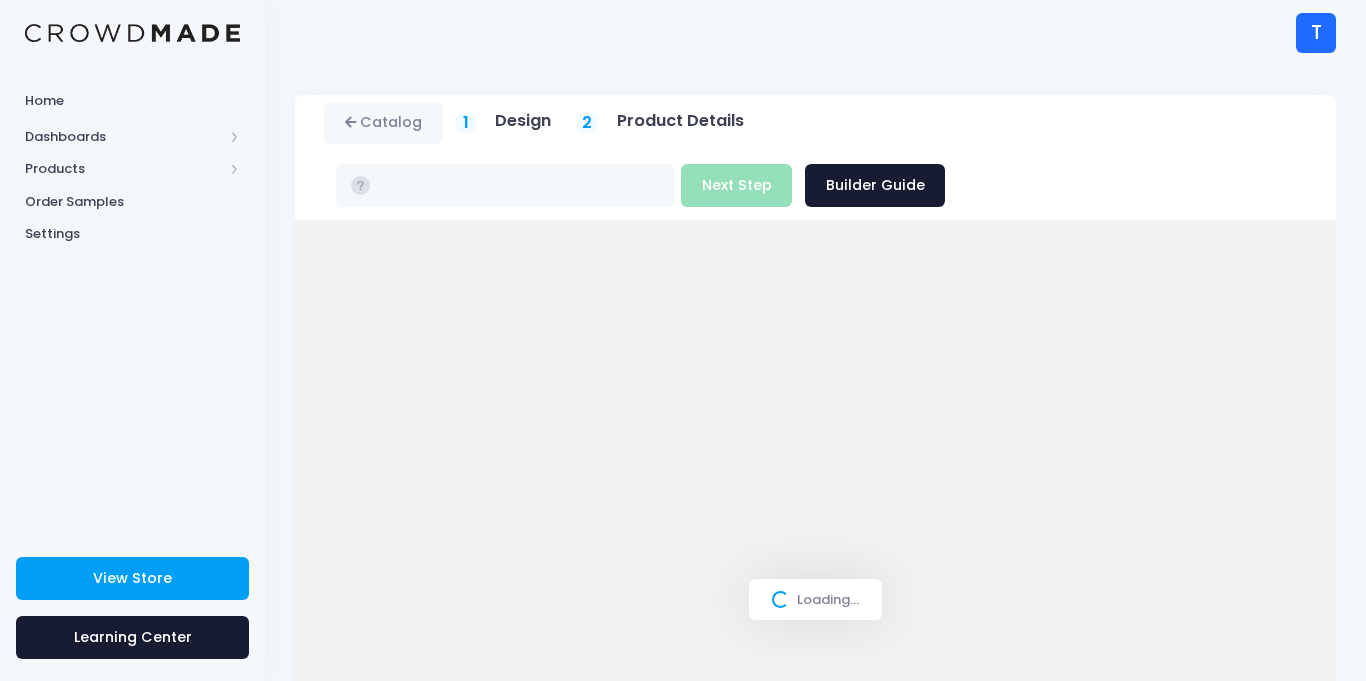 scroll, scrollTop: 0, scrollLeft: 0, axis: both 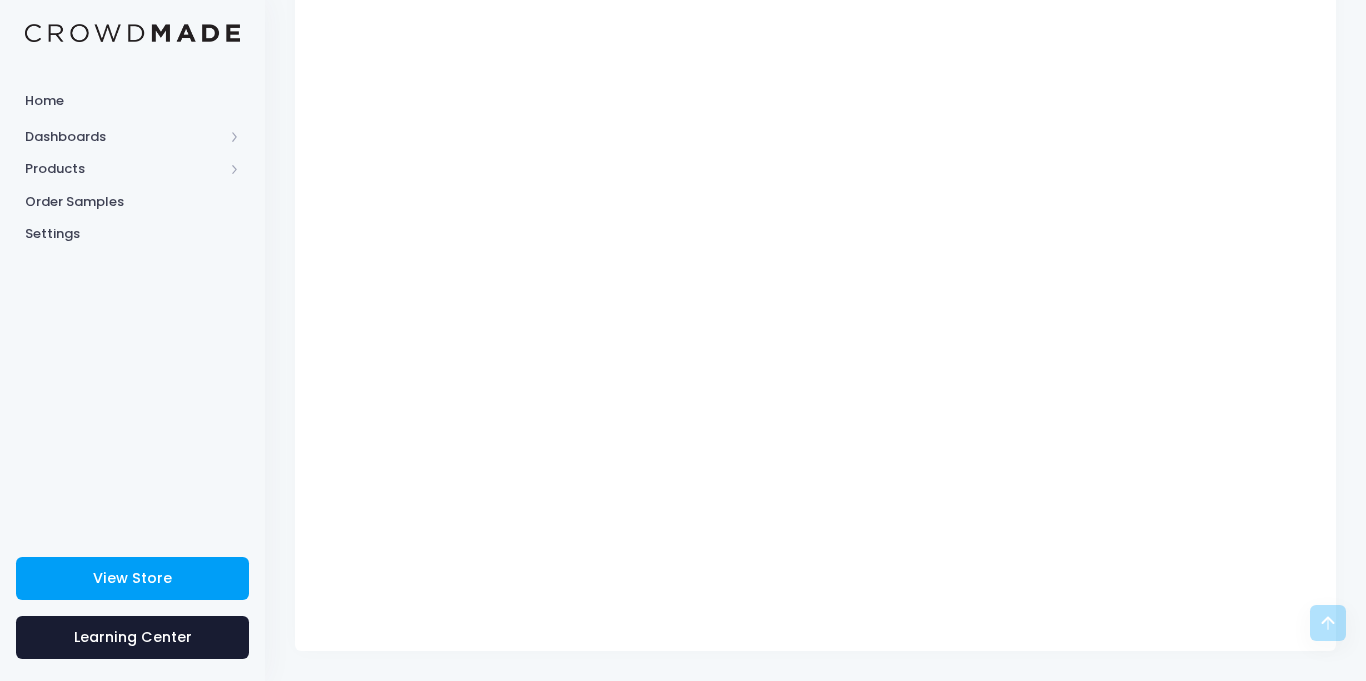 click on "Catalog
1
Design
2
Product Details" at bounding box center (815, 209) 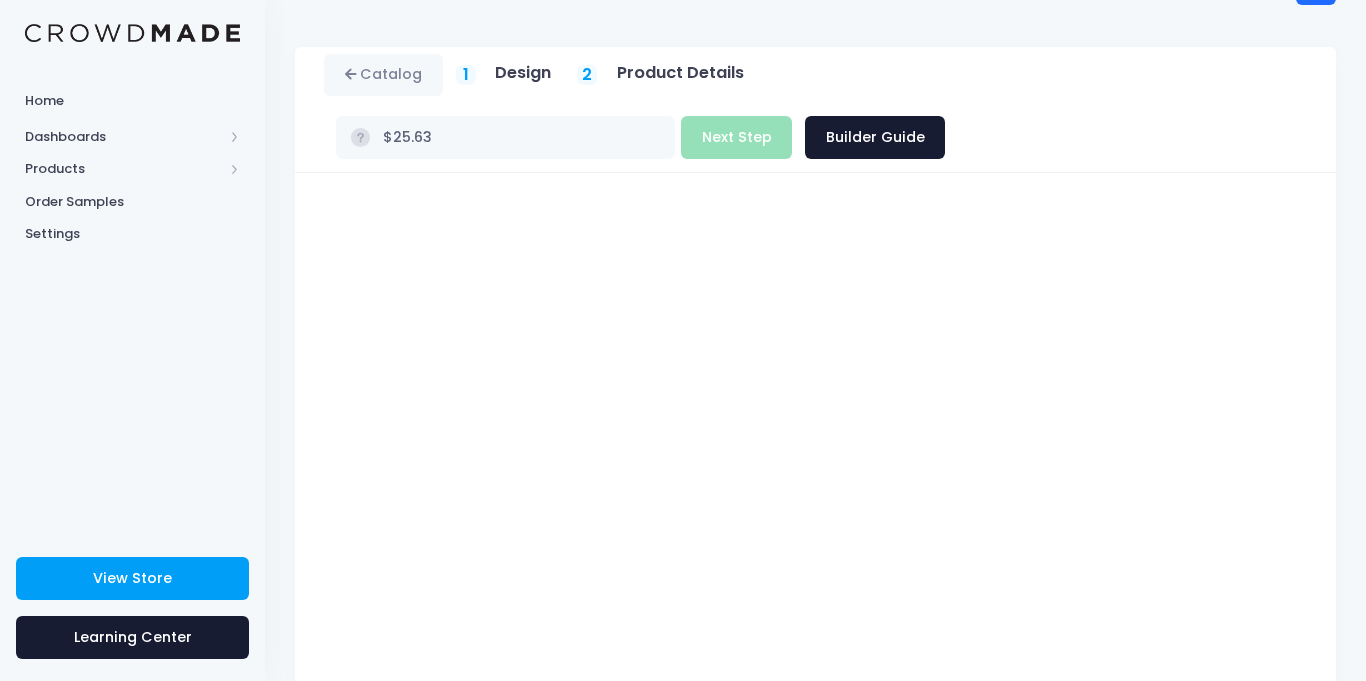 scroll, scrollTop: 0, scrollLeft: 0, axis: both 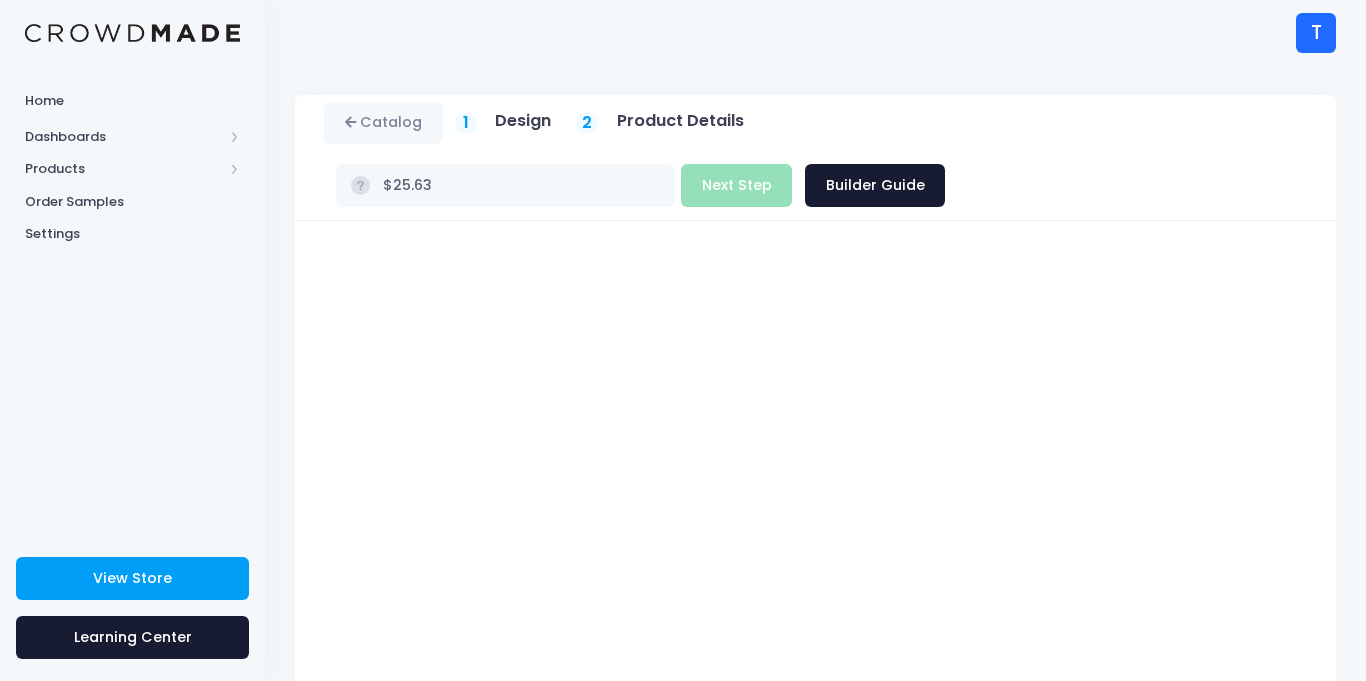 click on "Build Product
Next Step
Builder Guide" at bounding box center [813, 185] 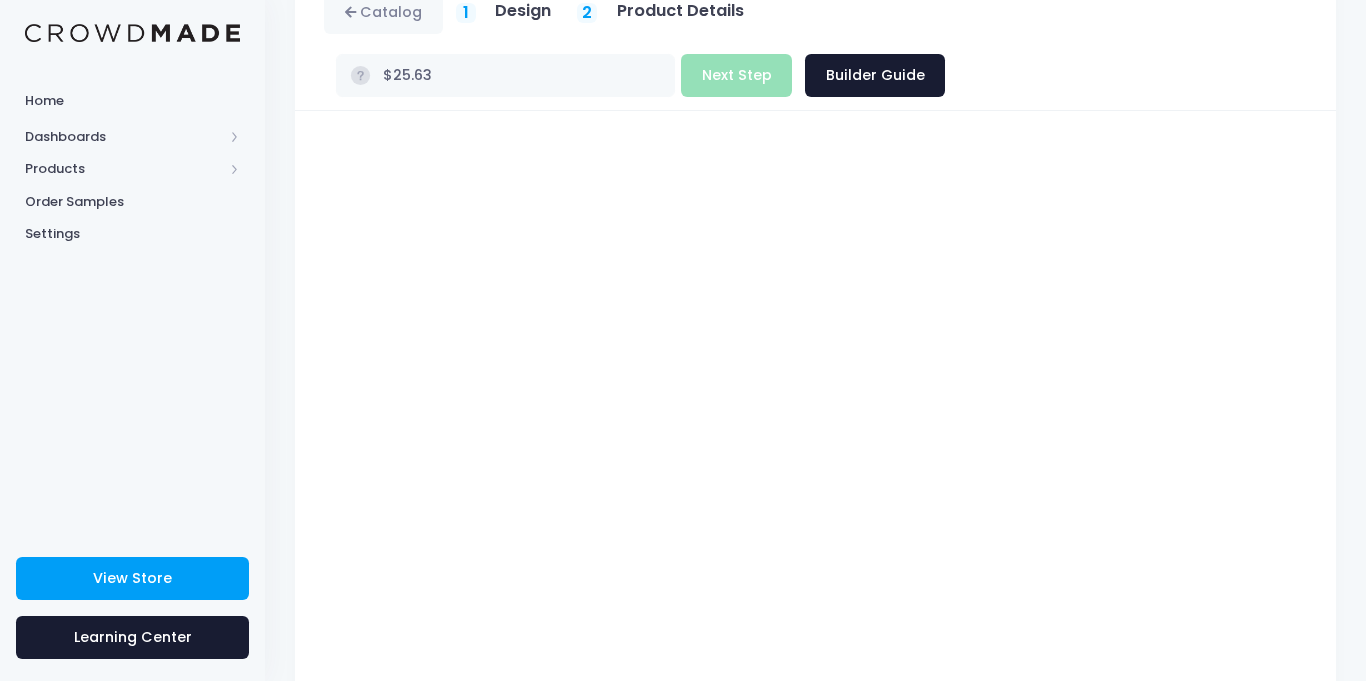 scroll, scrollTop: 86, scrollLeft: 0, axis: vertical 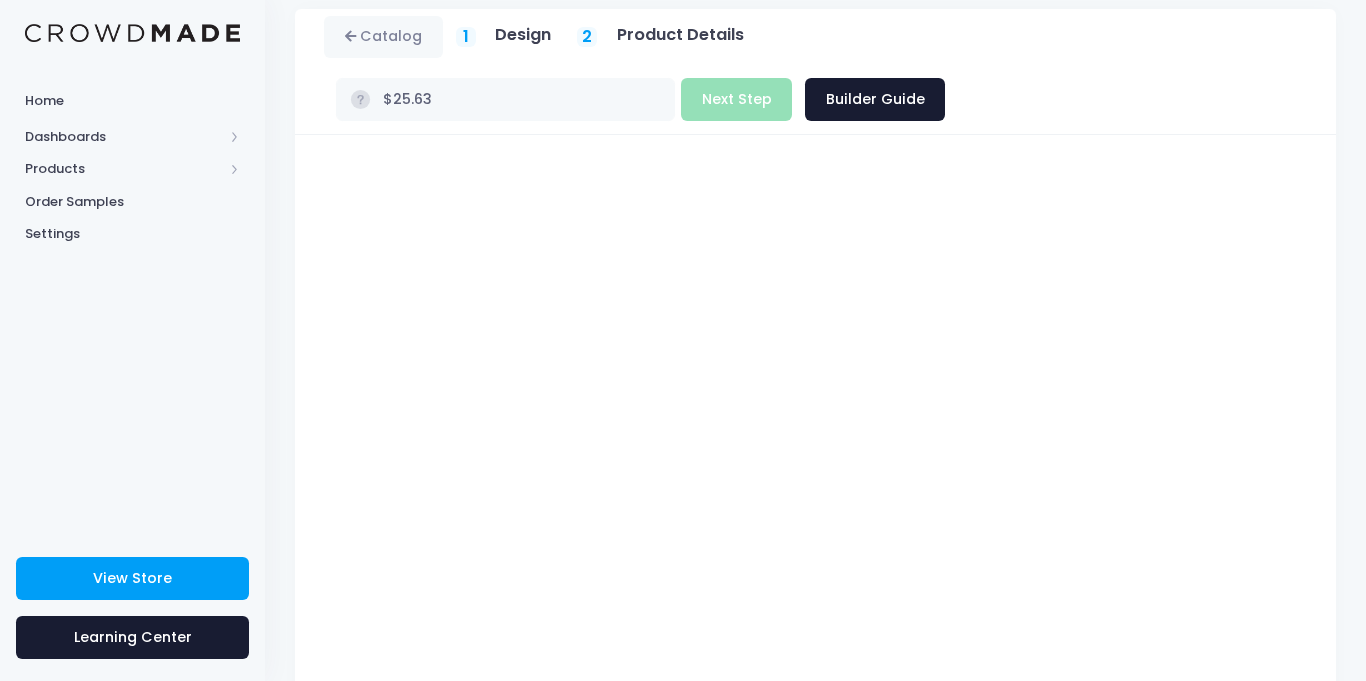 click on "Build Product
Next Step
Builder Guide" at bounding box center [813, 99] 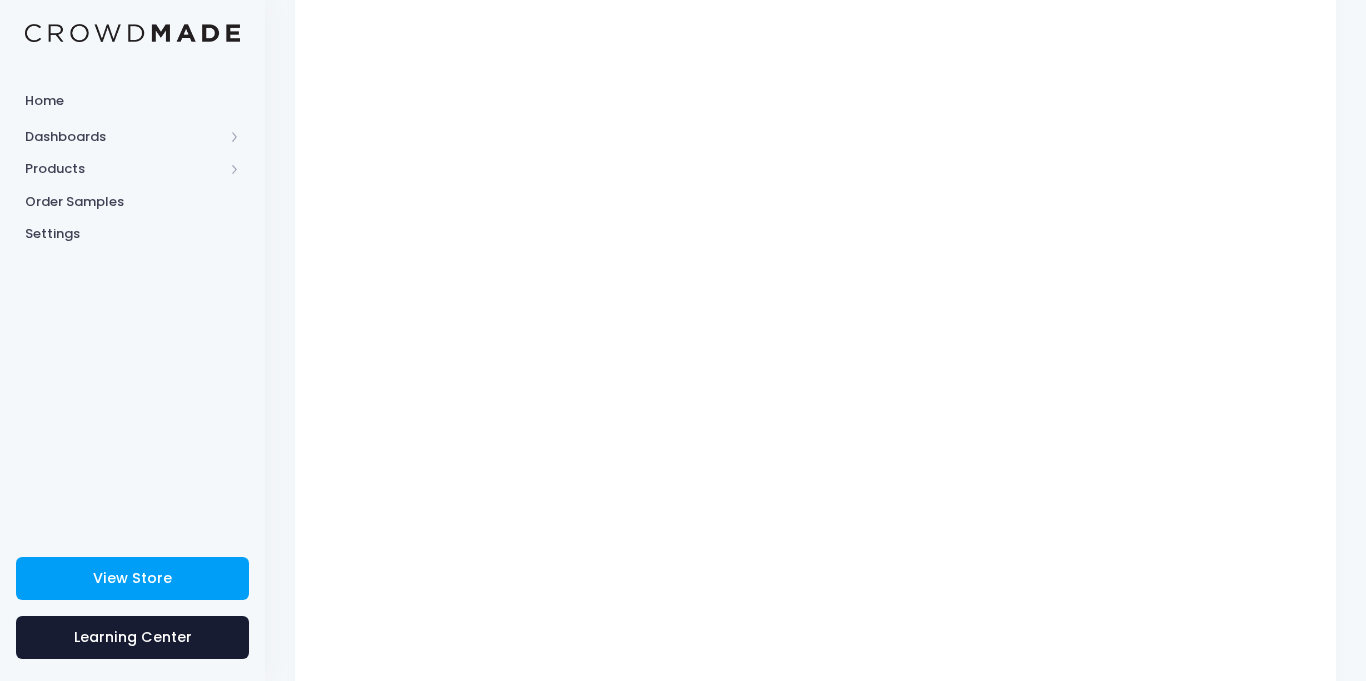 scroll, scrollTop: 327, scrollLeft: 0, axis: vertical 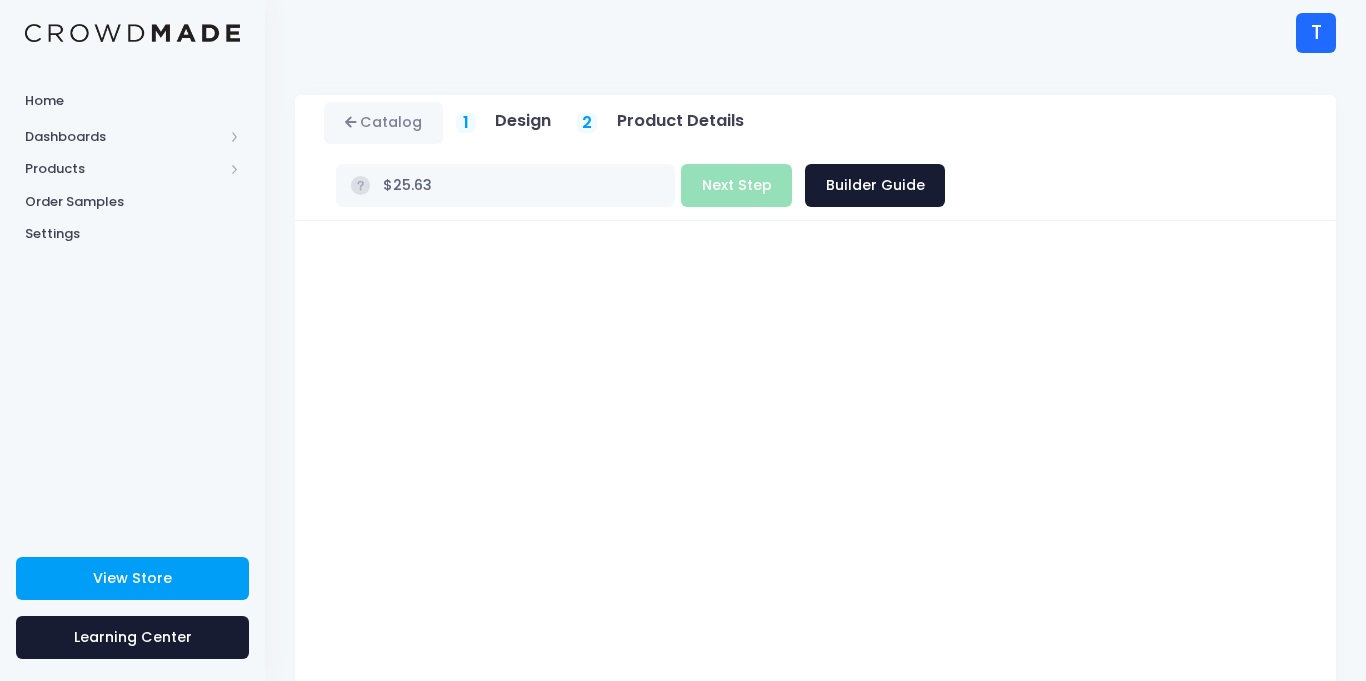 click on "Build Product
Next Step
Builder Guide" at bounding box center [813, 185] 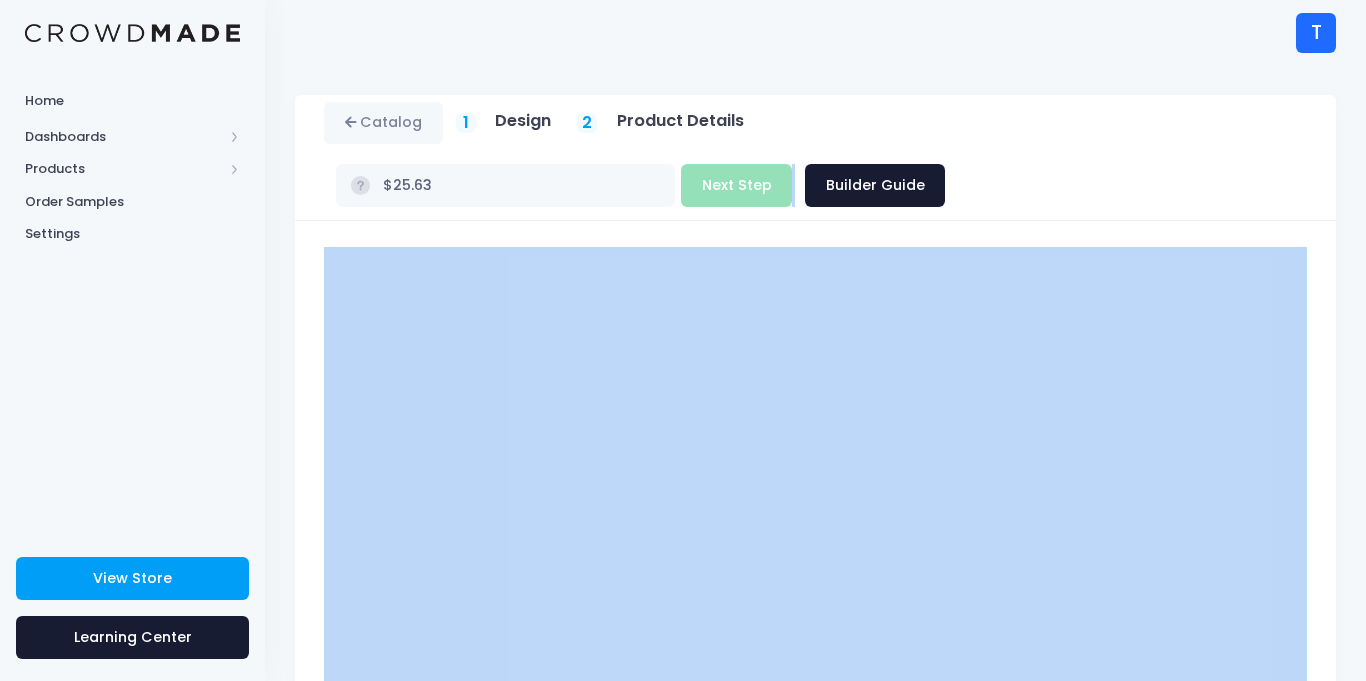 click on "Build Product
Next Step
Builder Guide" at bounding box center [813, 185] 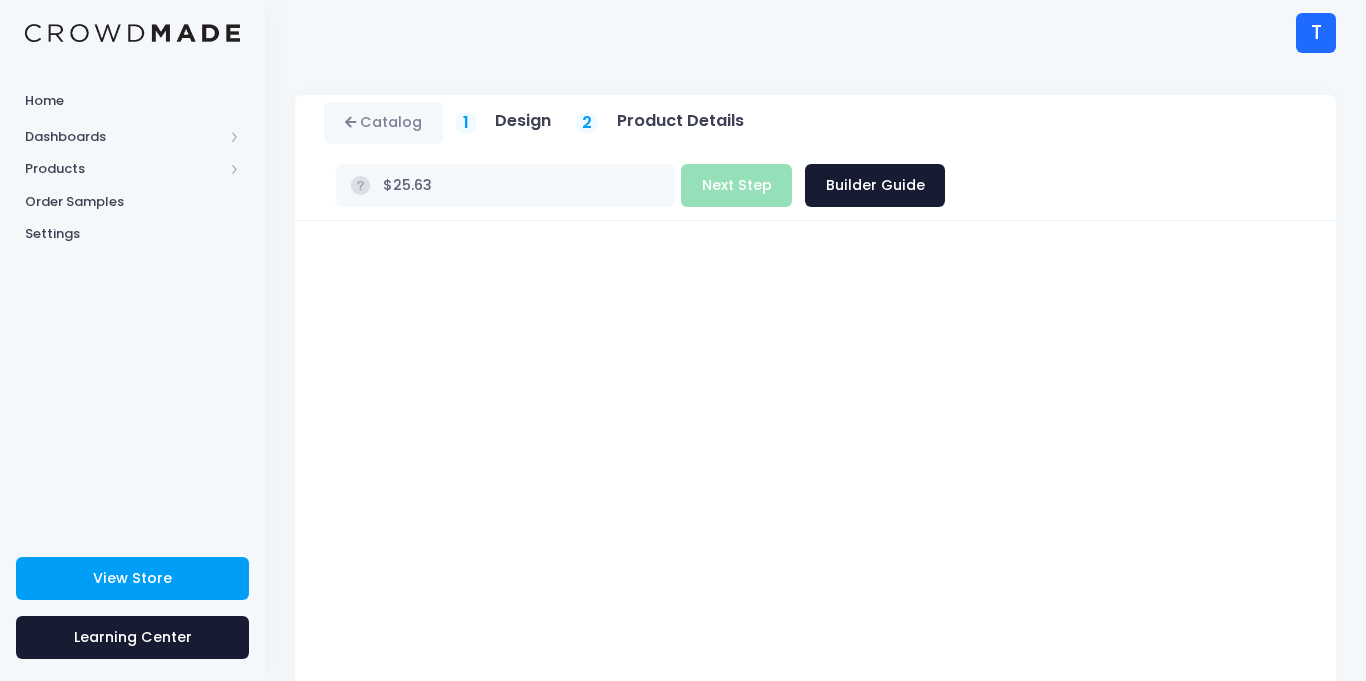 click on "Build Product
Next Step
Builder Guide" at bounding box center [813, 185] 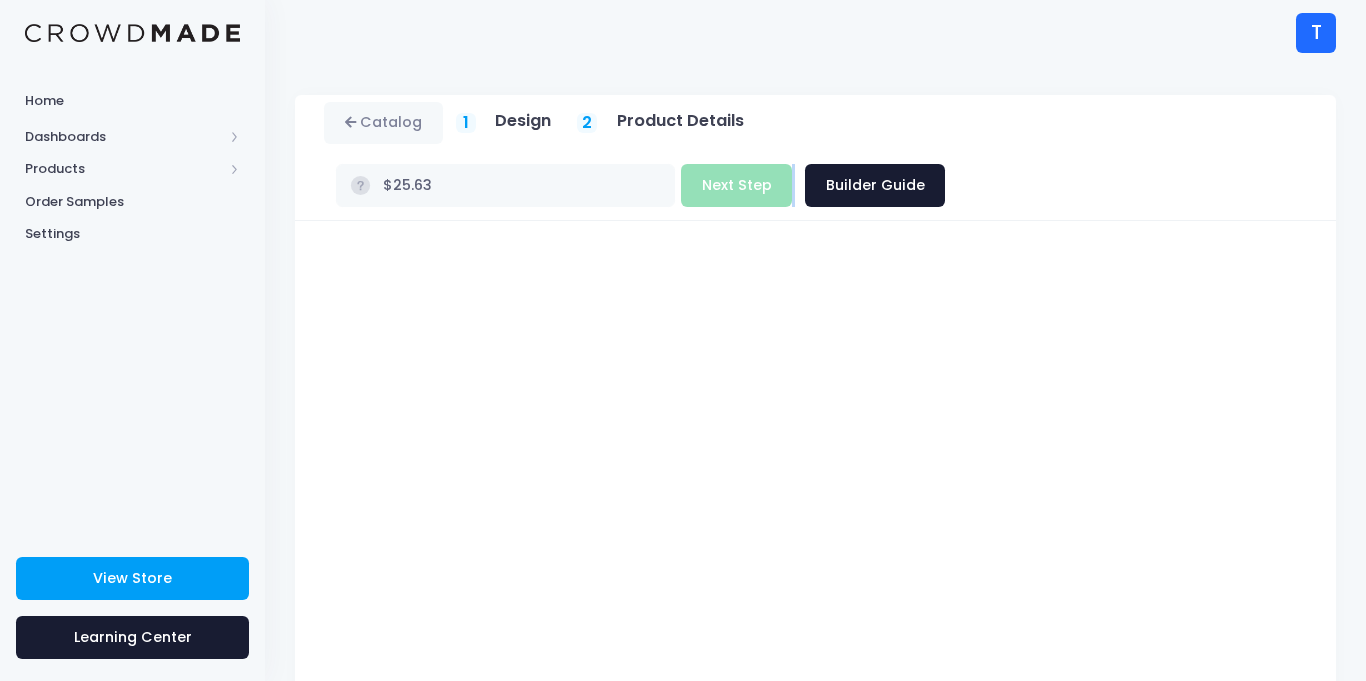 click on "Build Product
Next Step
Builder Guide" at bounding box center [813, 185] 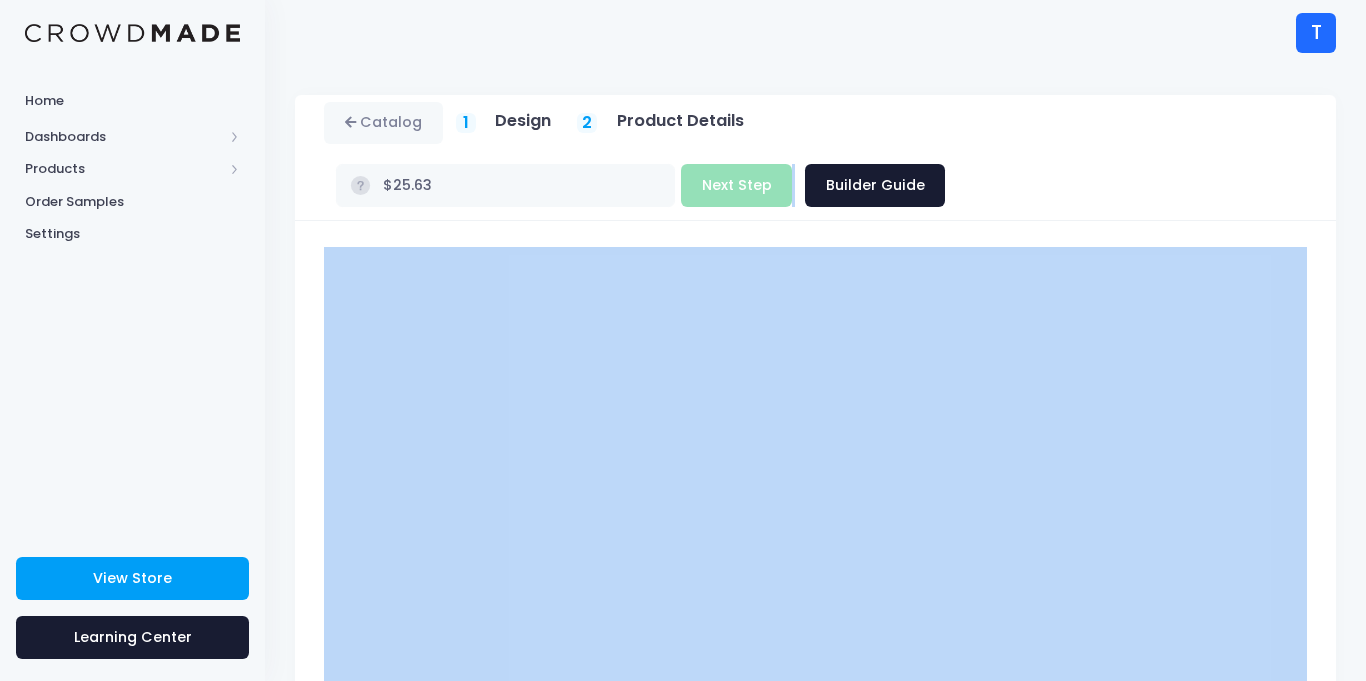click on "Build Product
Next Step
Builder Guide" at bounding box center [813, 185] 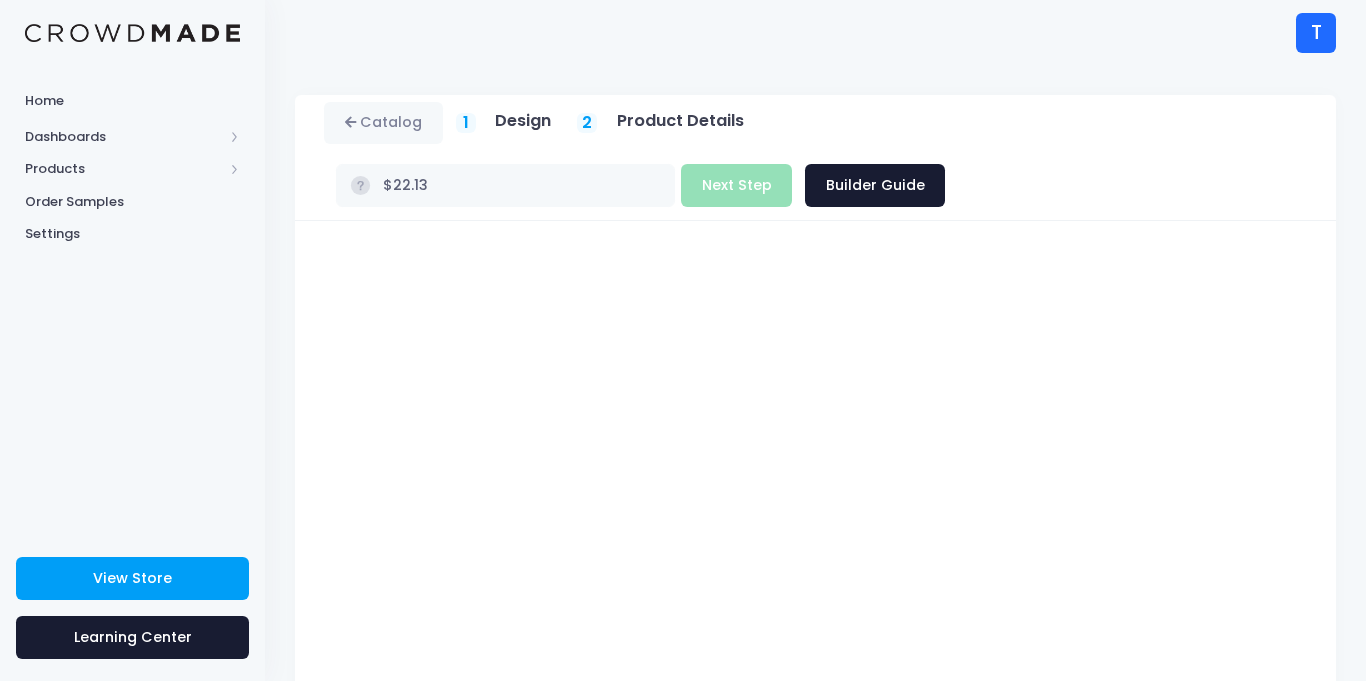 scroll, scrollTop: 0, scrollLeft: 0, axis: both 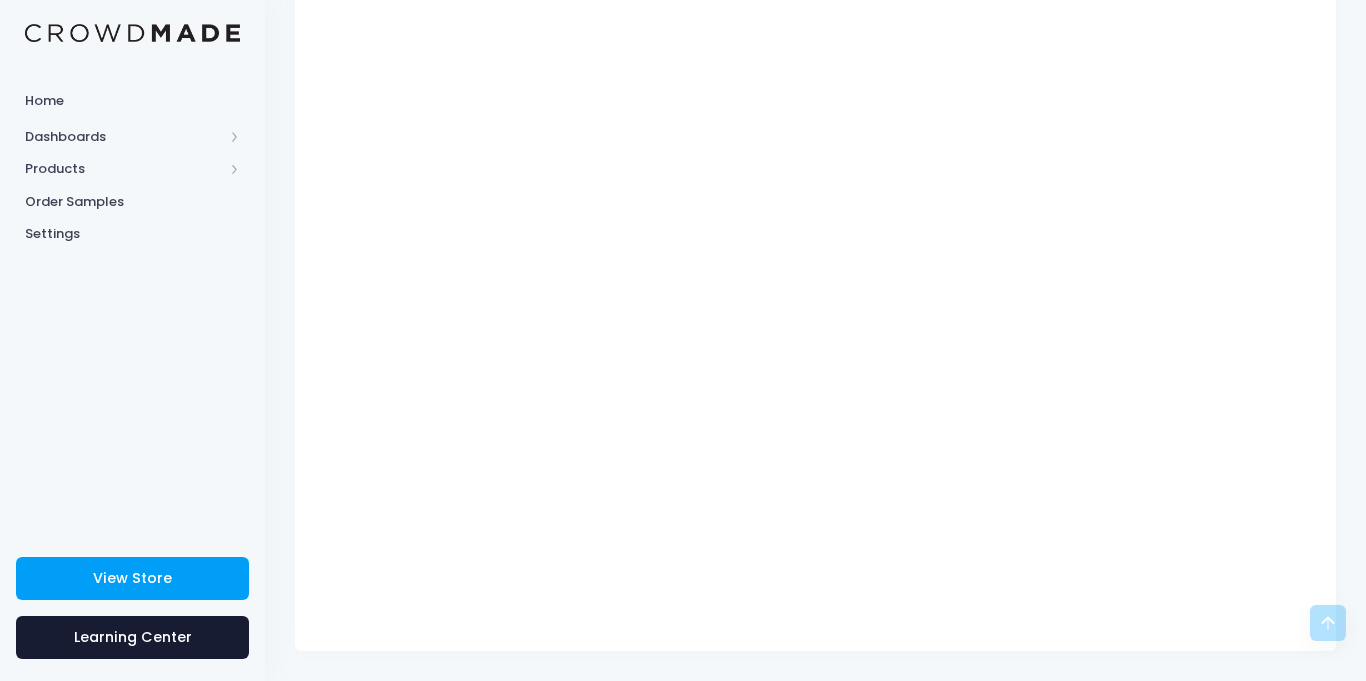type on "$25.63" 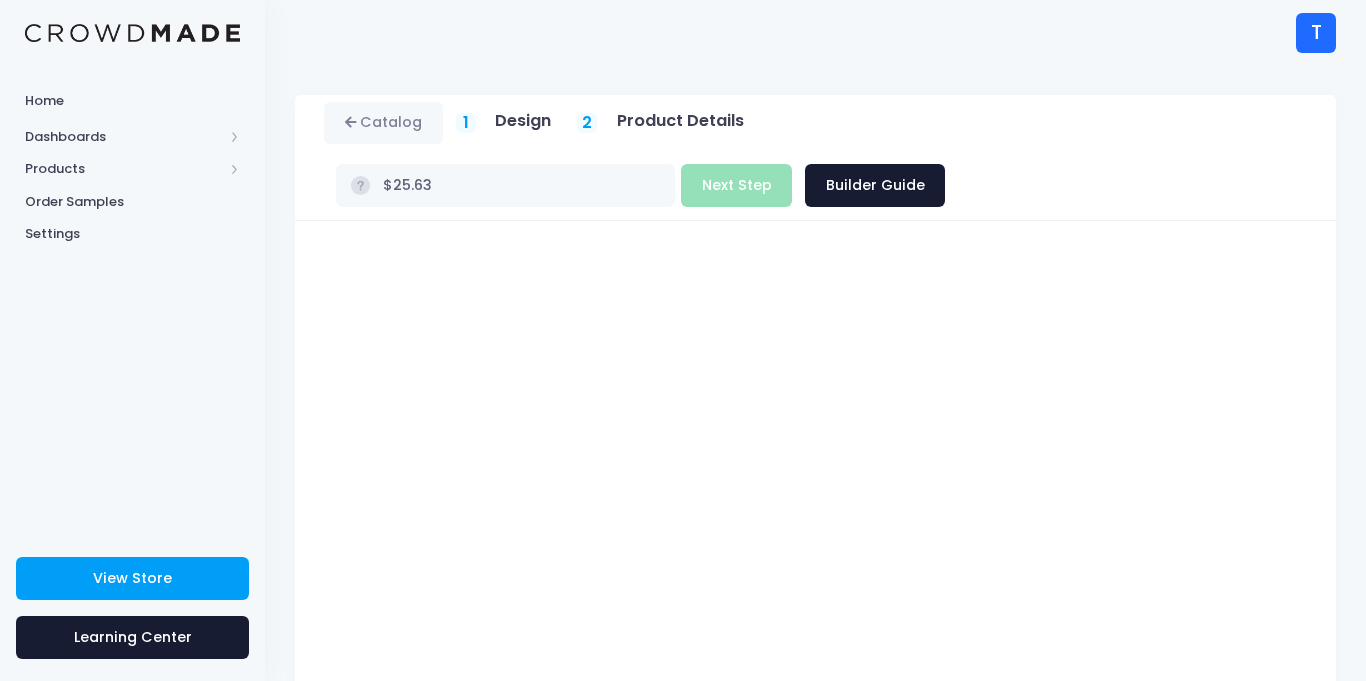 click on "Build Product
Next Step
Builder Guide" at bounding box center (813, 185) 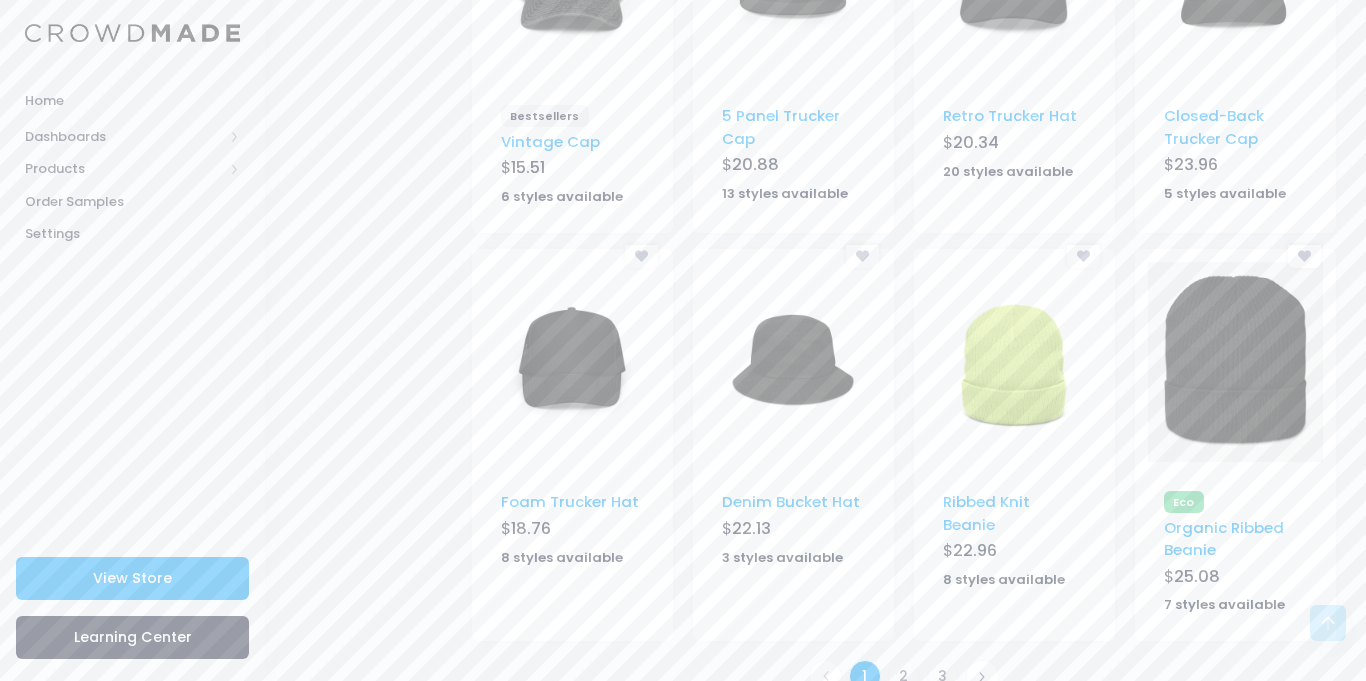scroll, scrollTop: 1222, scrollLeft: 0, axis: vertical 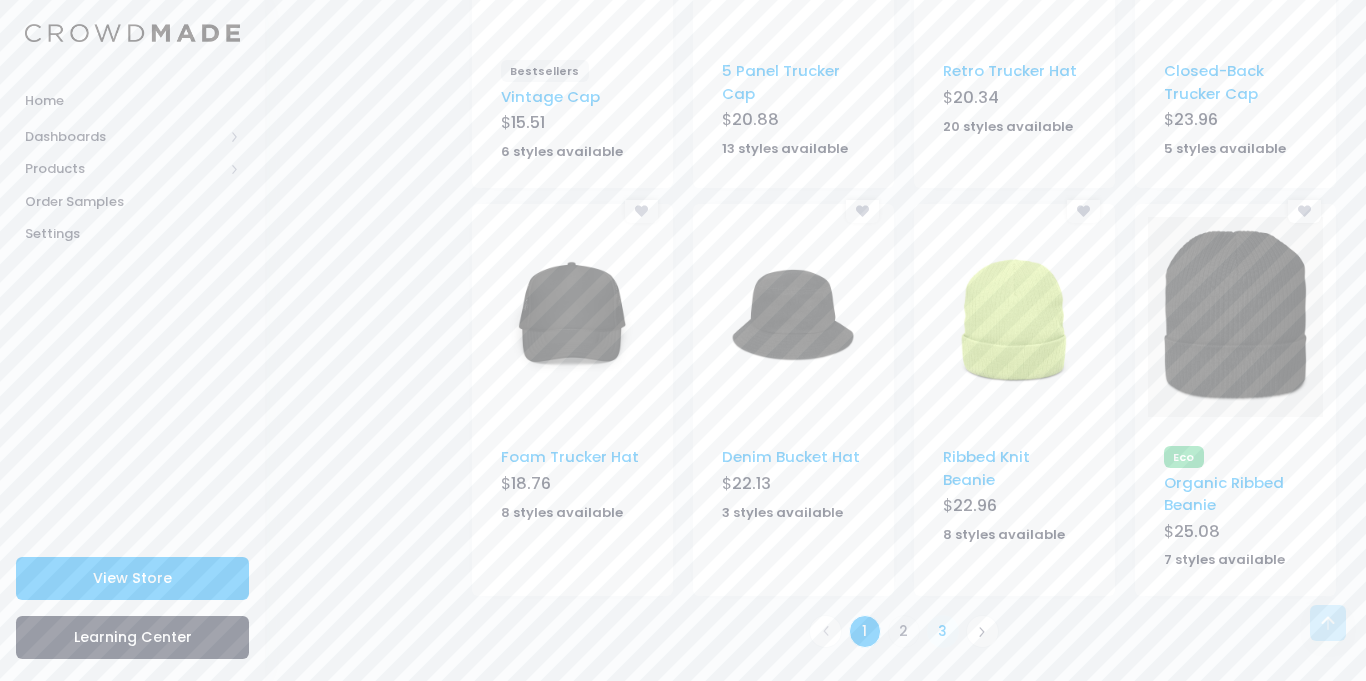 click on "3" at bounding box center [943, 631] 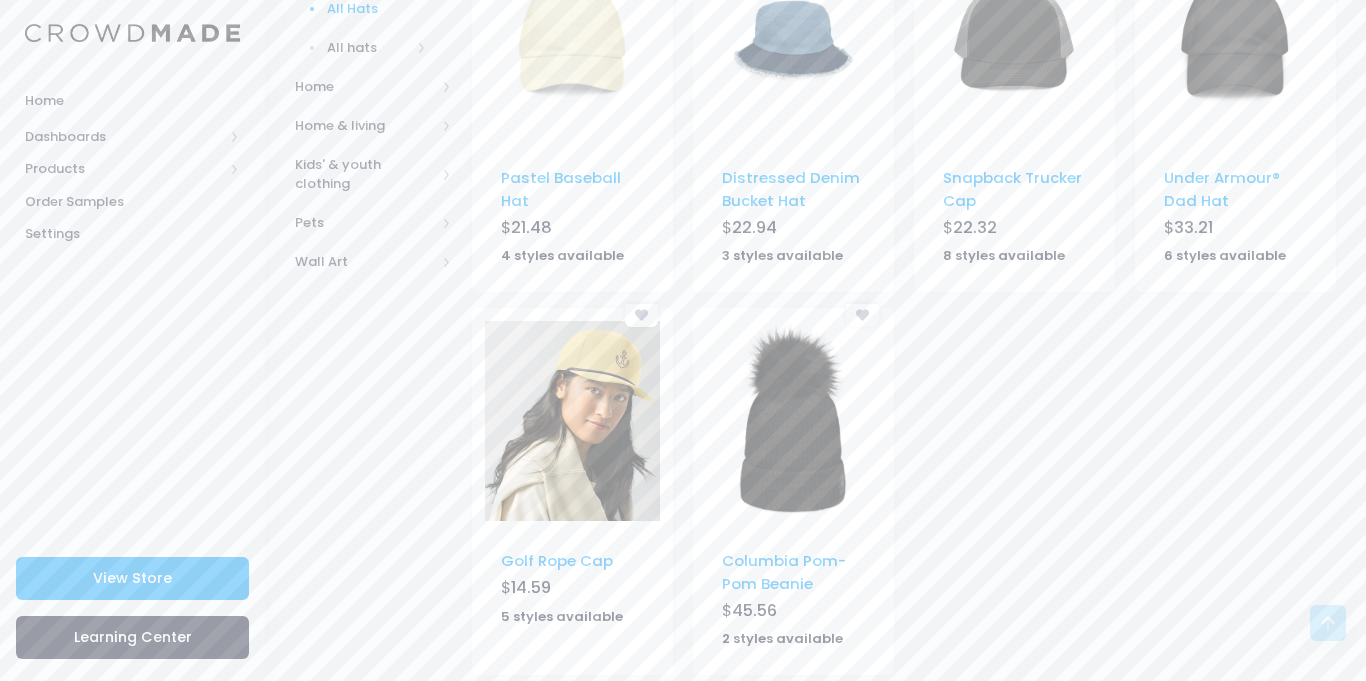 scroll, scrollTop: 808, scrollLeft: 0, axis: vertical 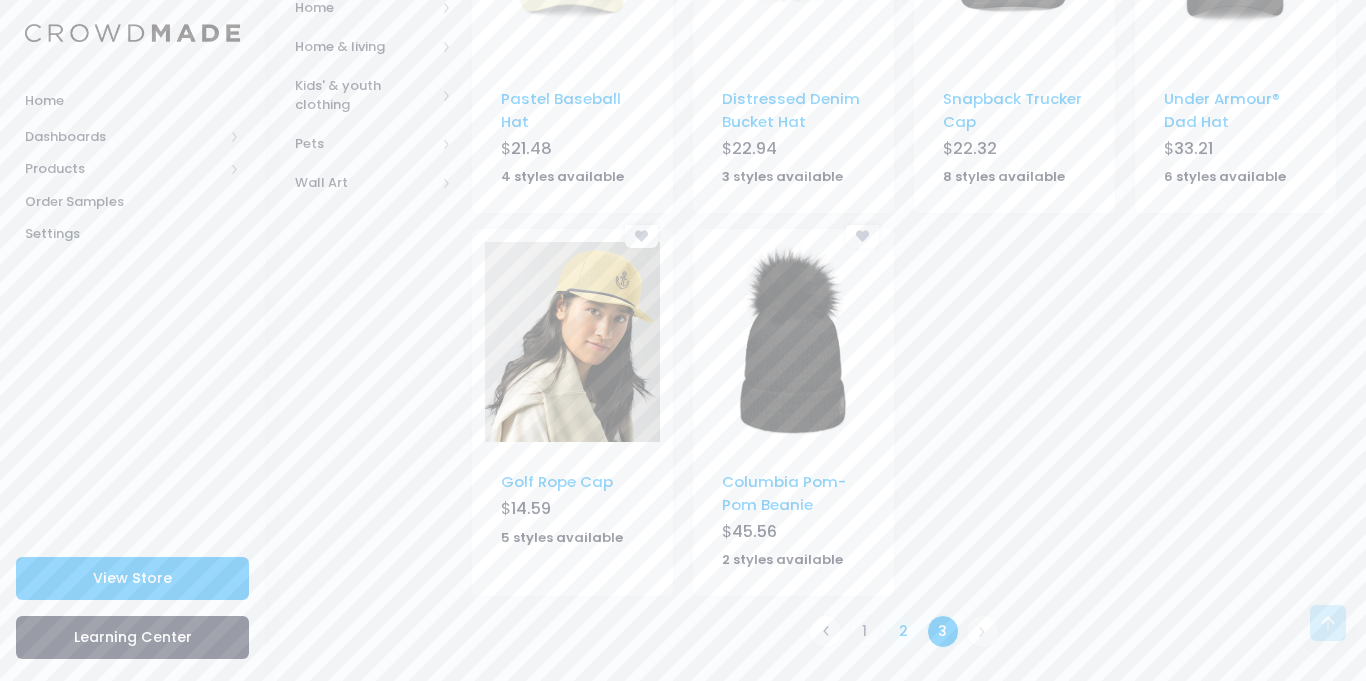 click on "2" at bounding box center (904, 631) 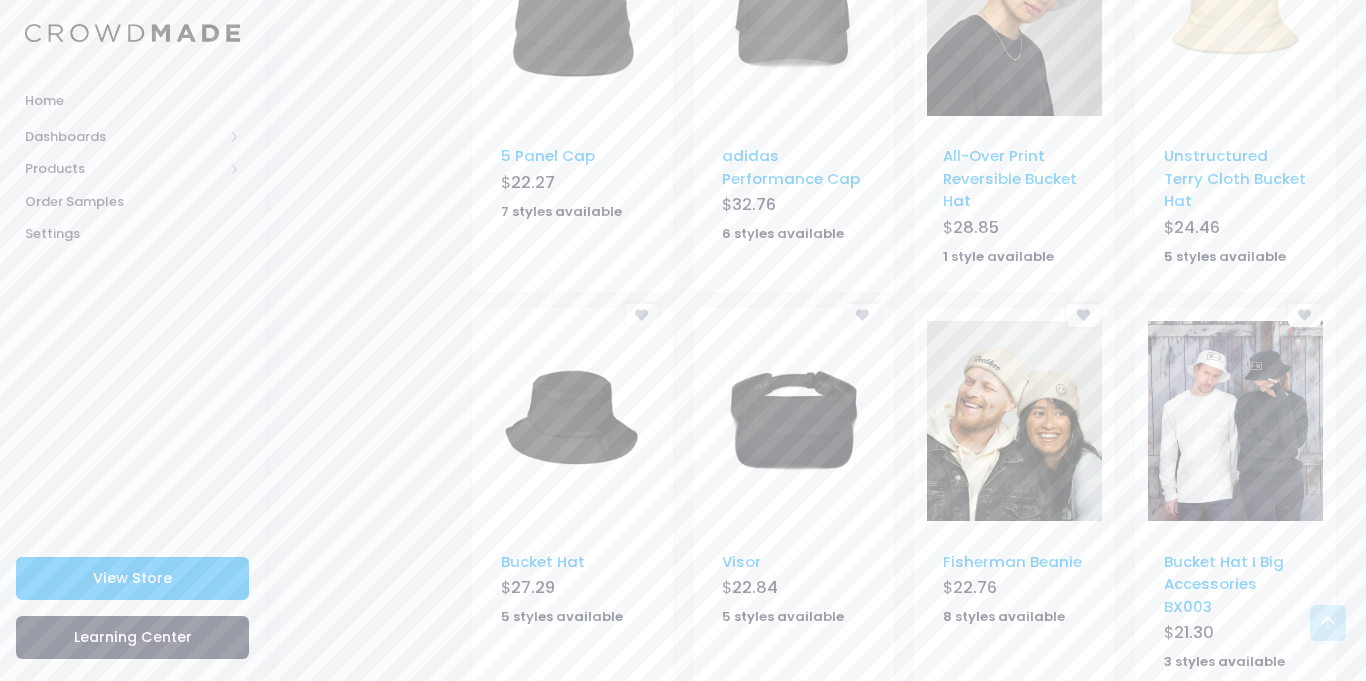 scroll, scrollTop: 1216, scrollLeft: 0, axis: vertical 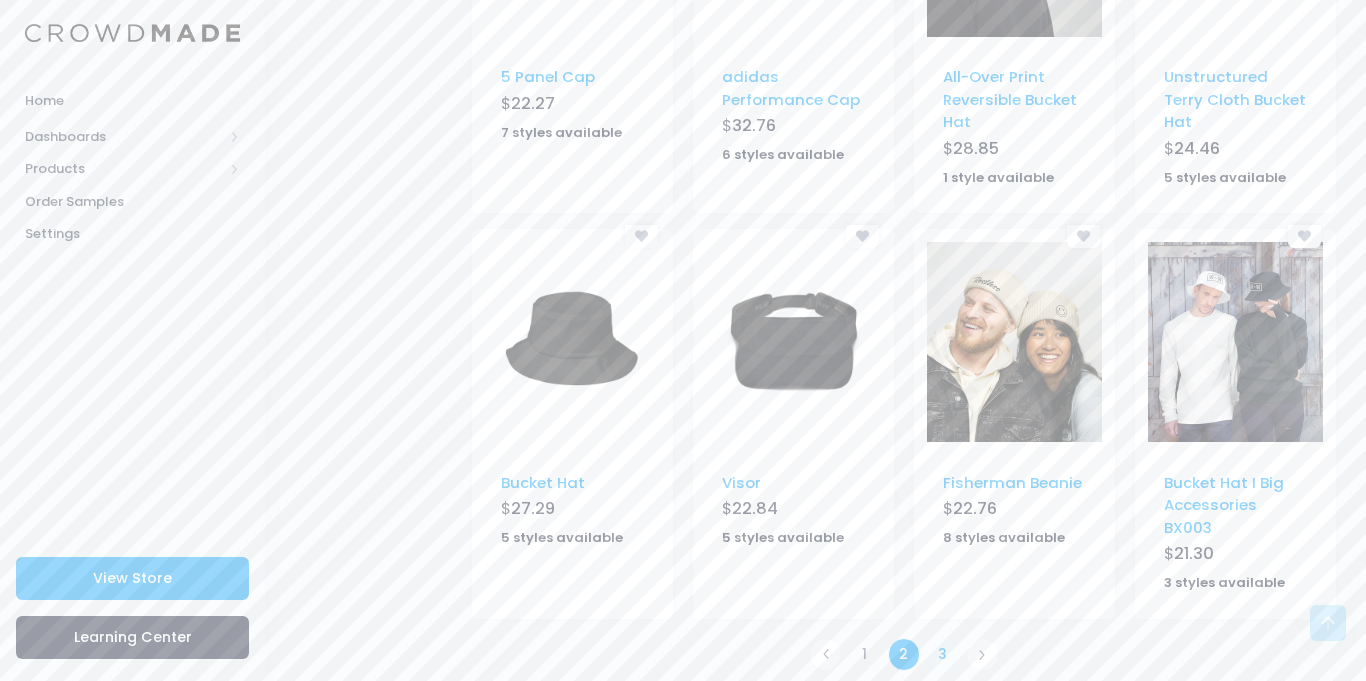 click on "3" at bounding box center (943, 654) 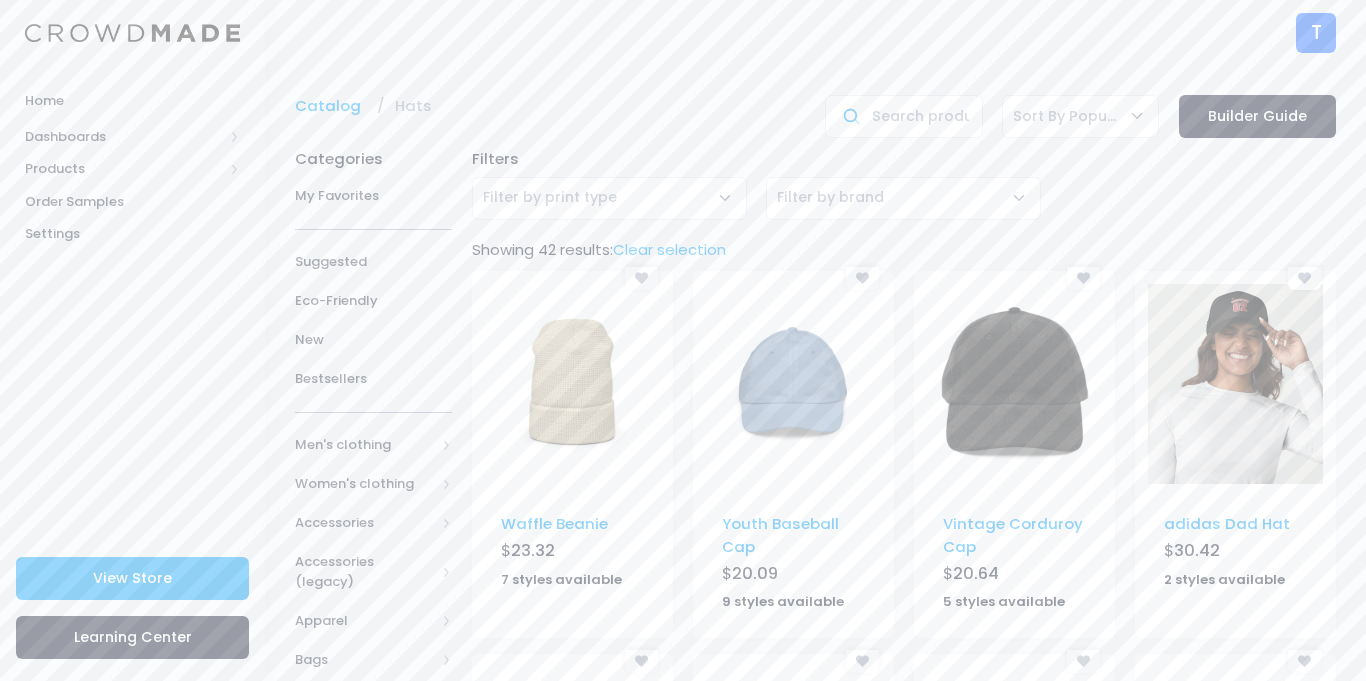 scroll, scrollTop: 0, scrollLeft: 0, axis: both 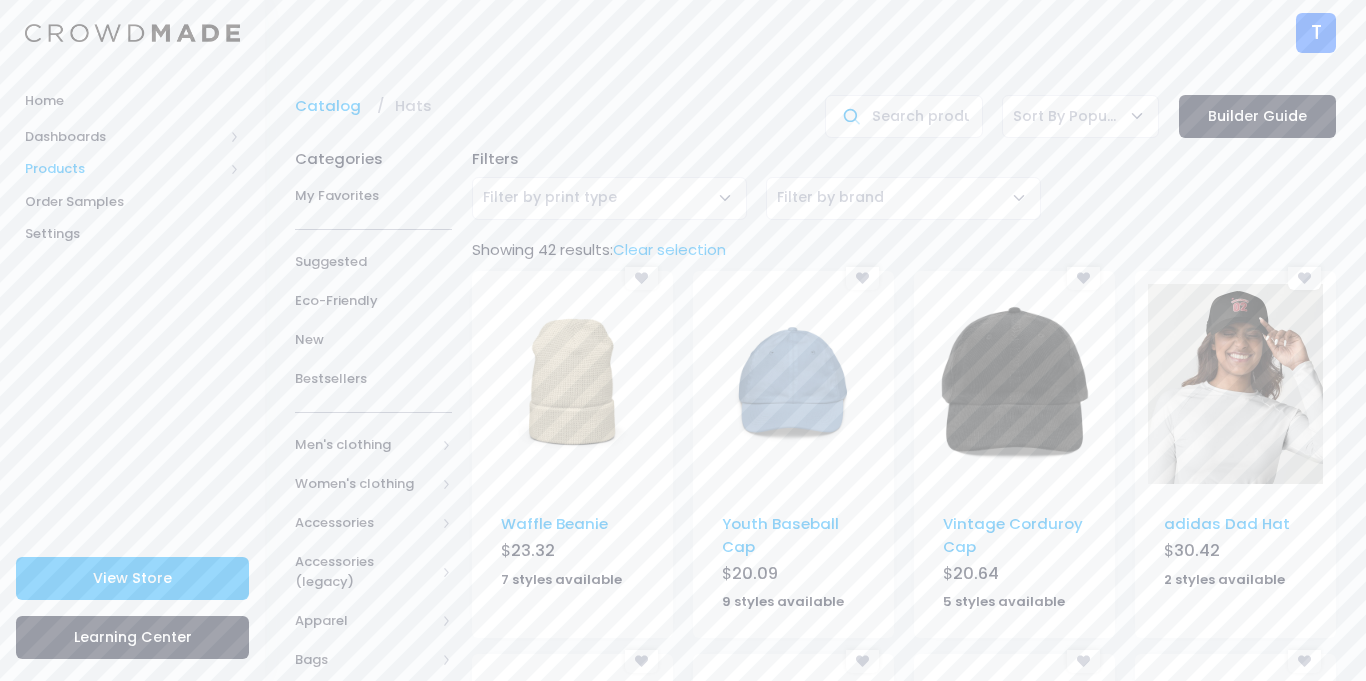 click on "Products" at bounding box center [124, 169] 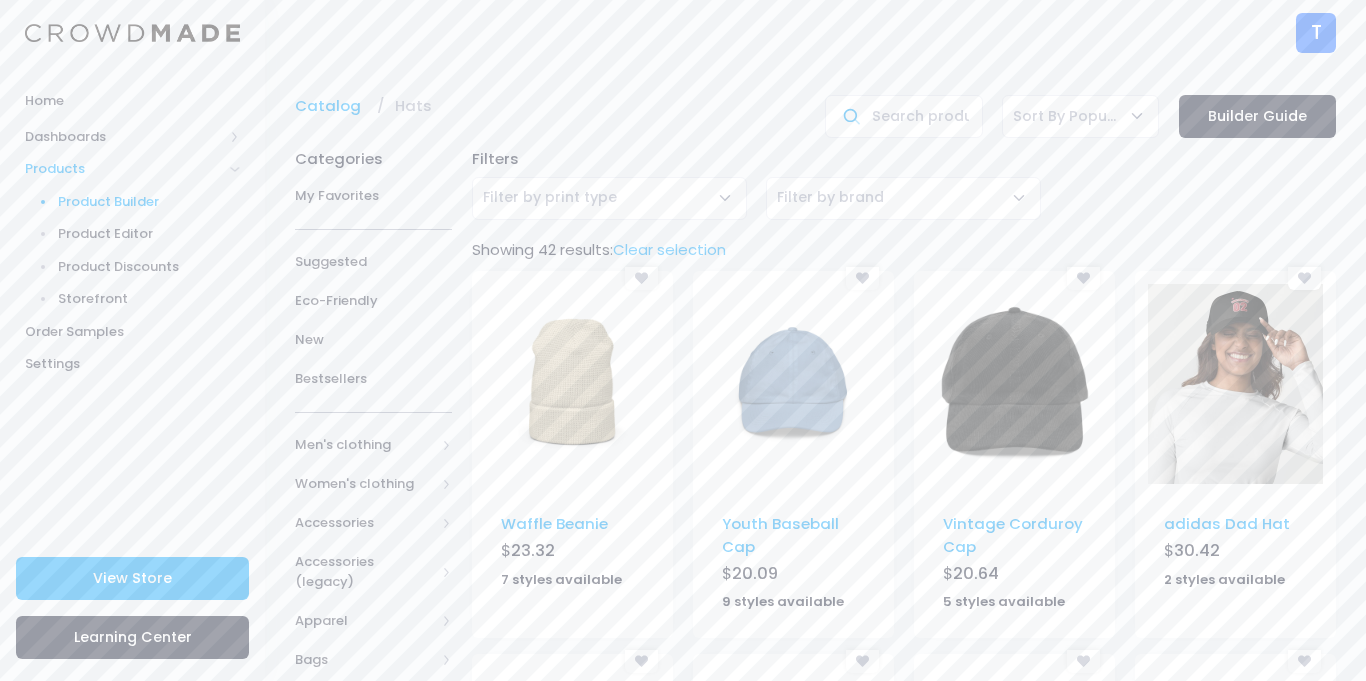 click on "Product Builder" at bounding box center (149, 202) 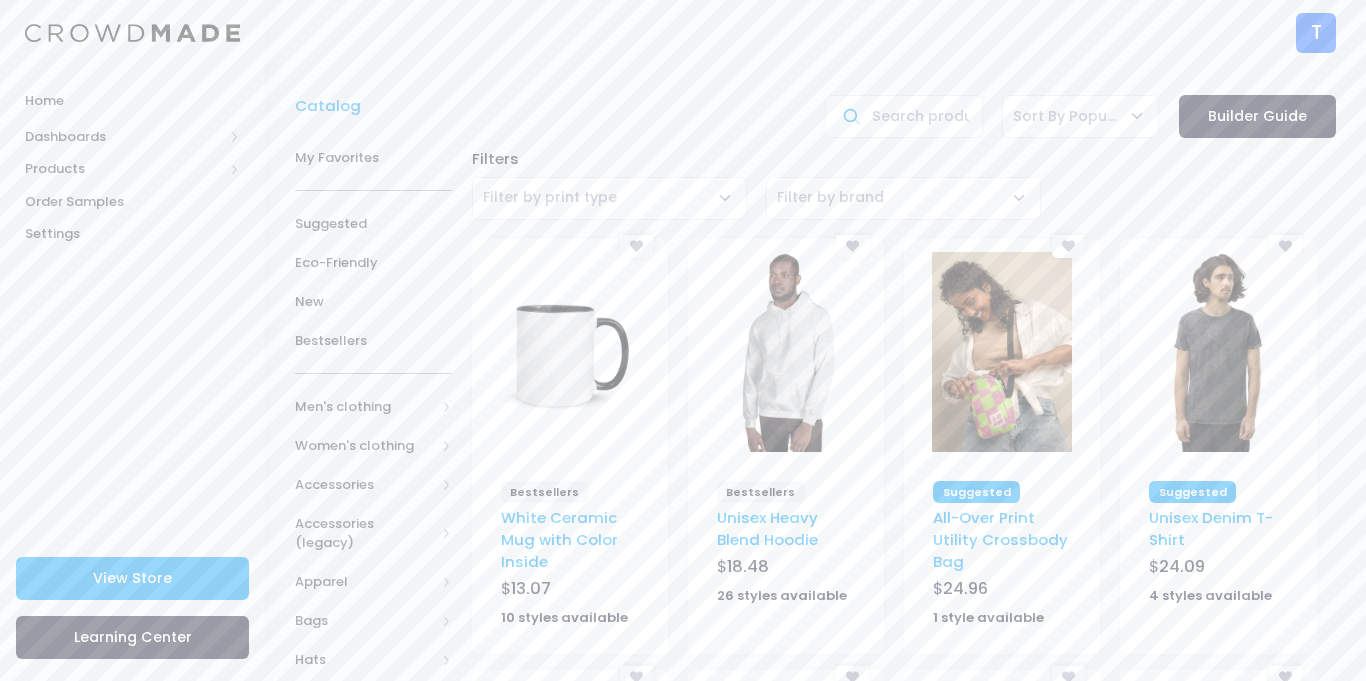 scroll, scrollTop: 0, scrollLeft: 0, axis: both 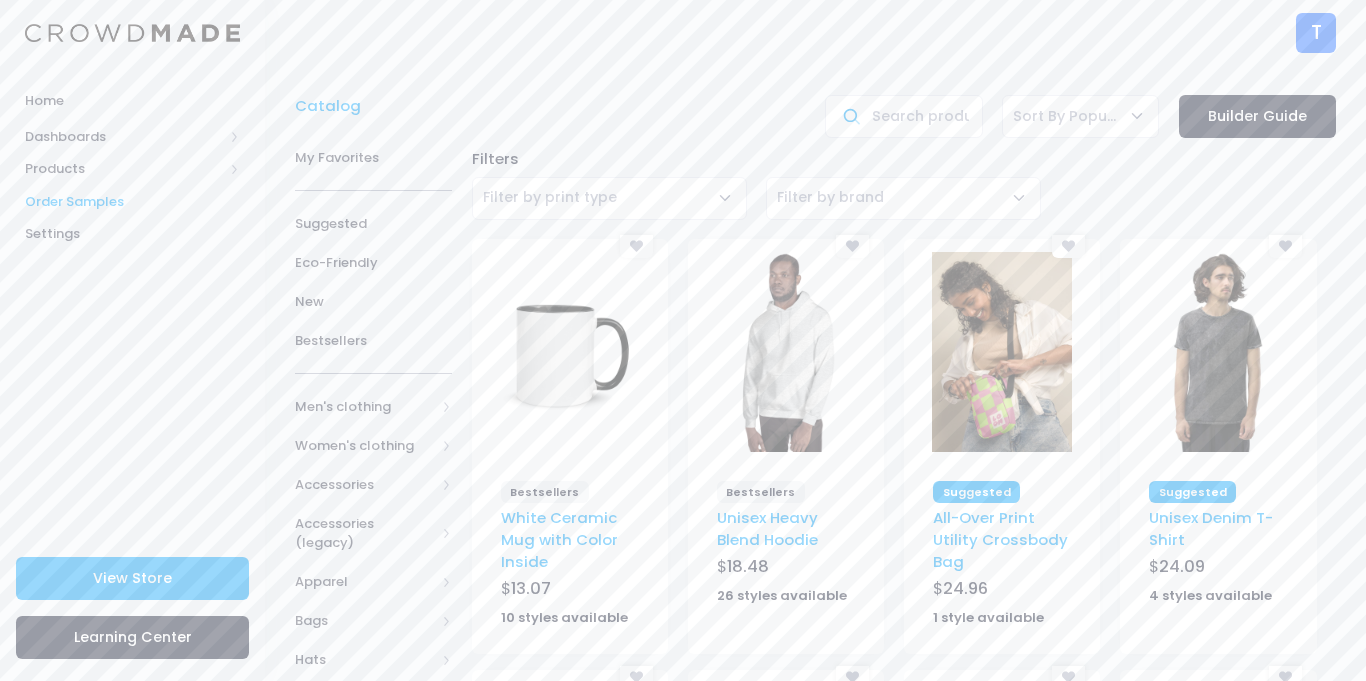 click on "Order Samples" at bounding box center (132, 202) 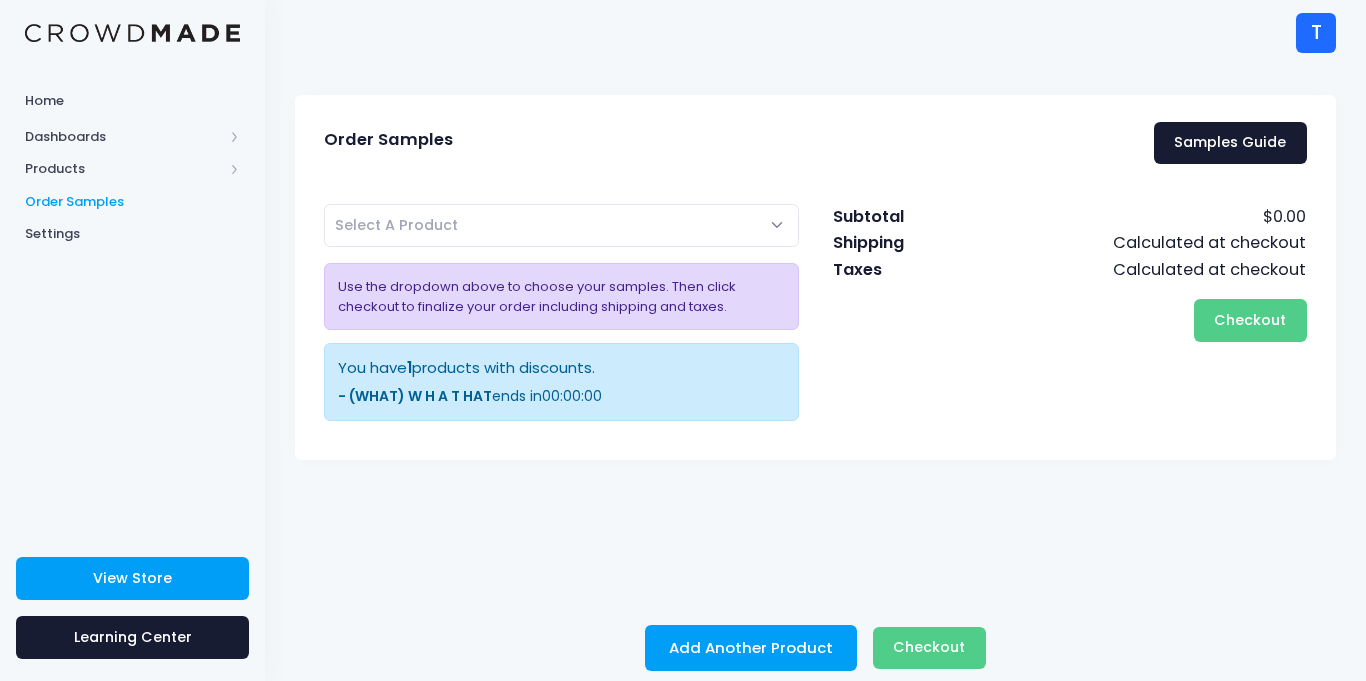 scroll, scrollTop: 0, scrollLeft: 0, axis: both 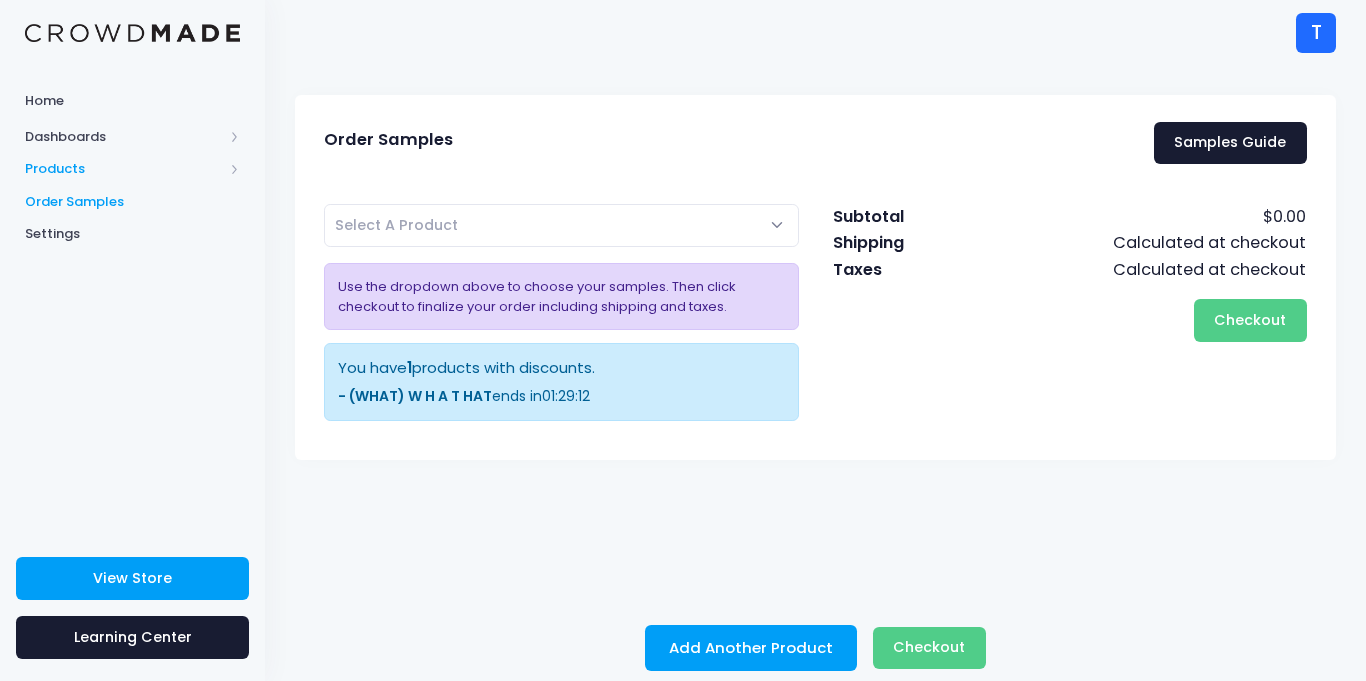 click on "Products" at bounding box center (124, 169) 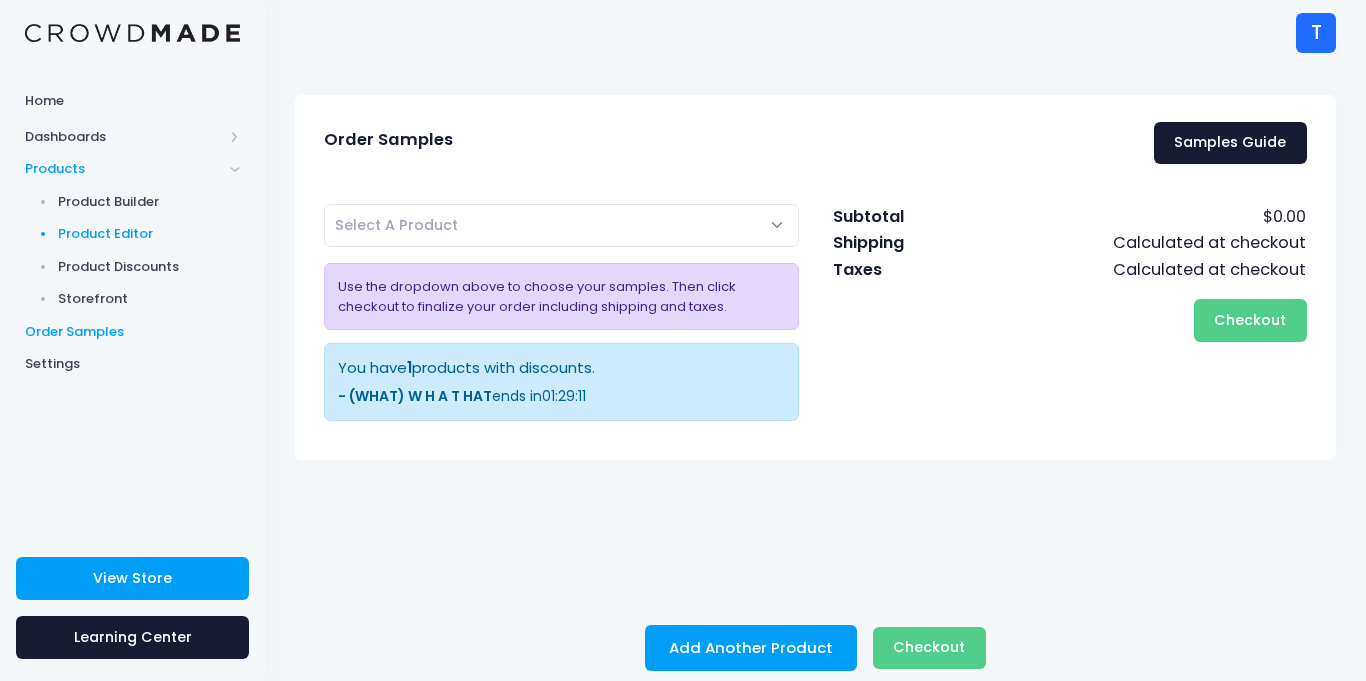 click on "Product Editor" at bounding box center (149, 234) 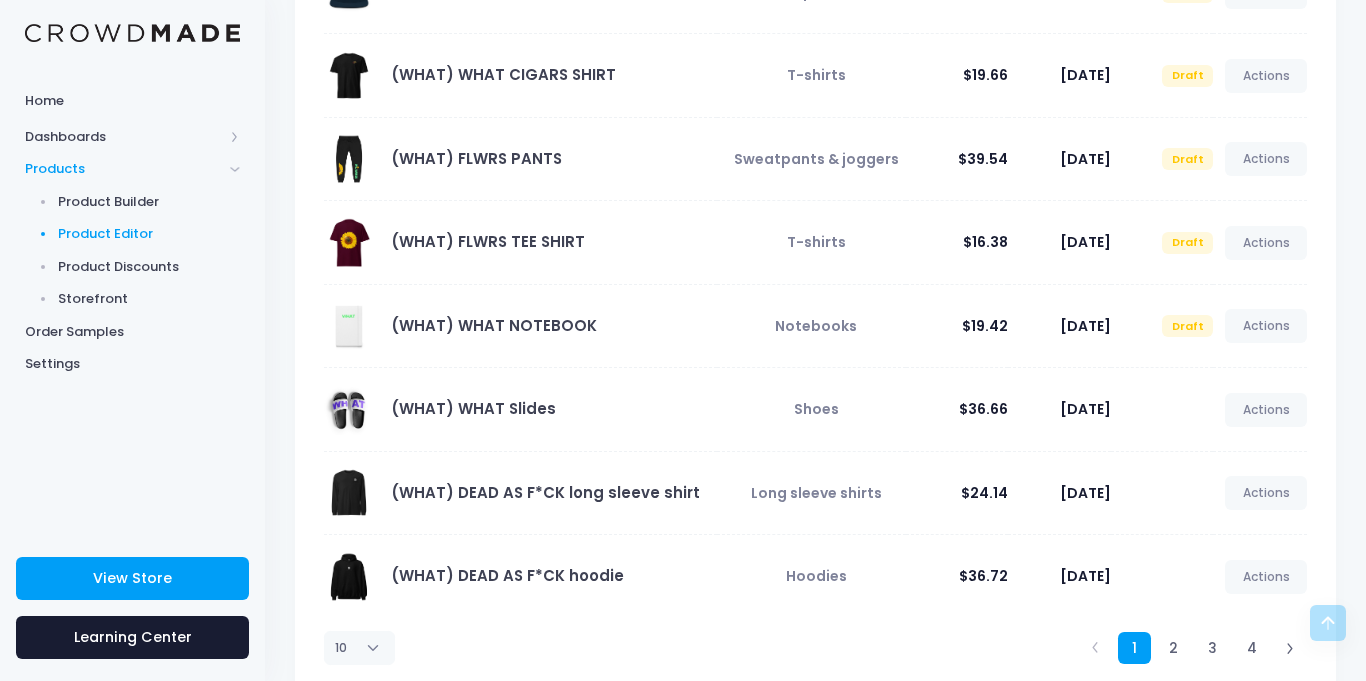 scroll, scrollTop: 511, scrollLeft: 0, axis: vertical 